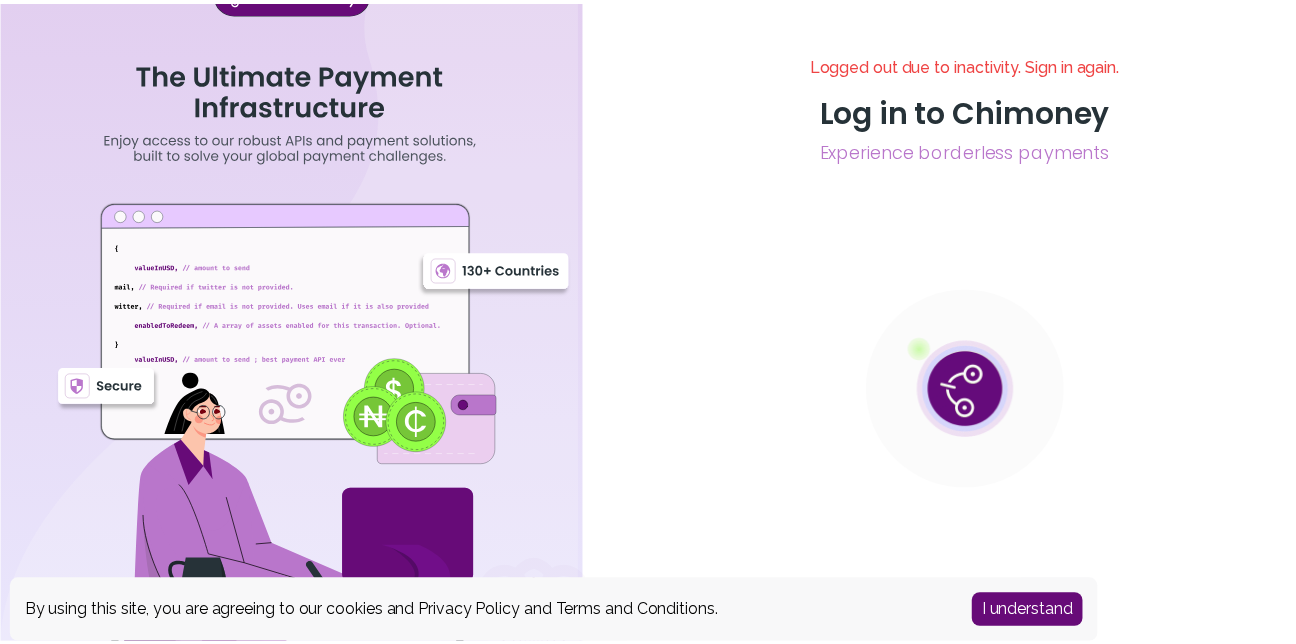 scroll, scrollTop: 0, scrollLeft: 0, axis: both 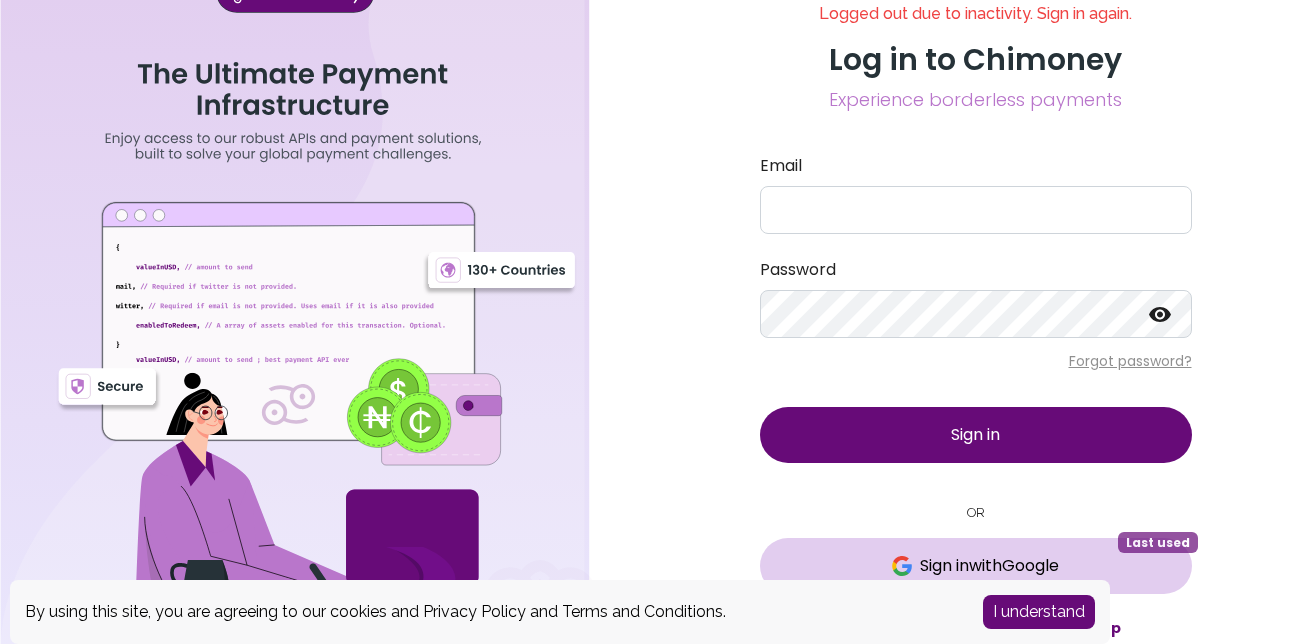 click on "Sign in  with  Google" at bounding box center (989, 566) 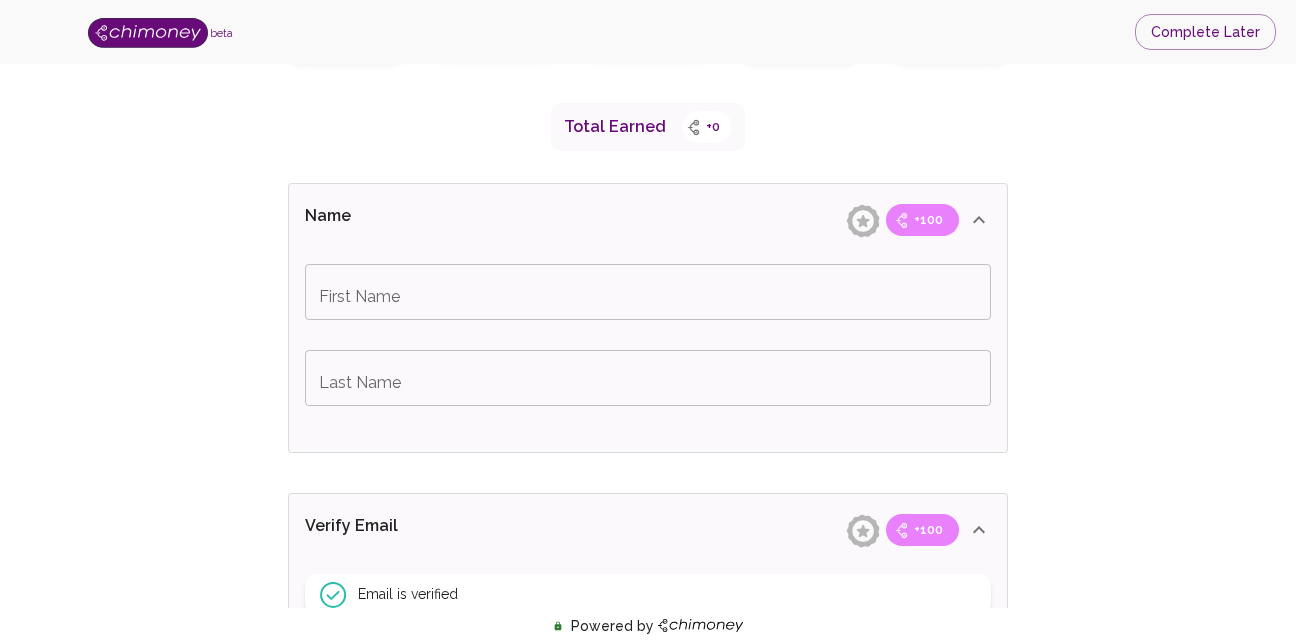 scroll, scrollTop: 360, scrollLeft: 0, axis: vertical 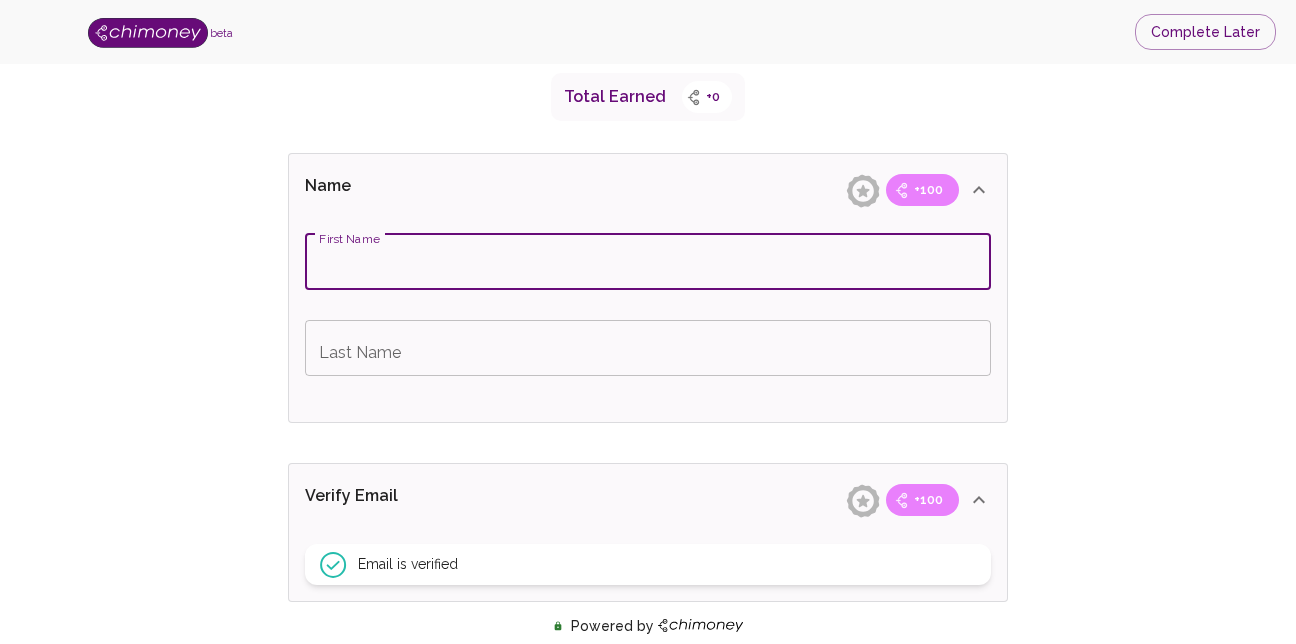 click on "First Name" at bounding box center [648, 262] 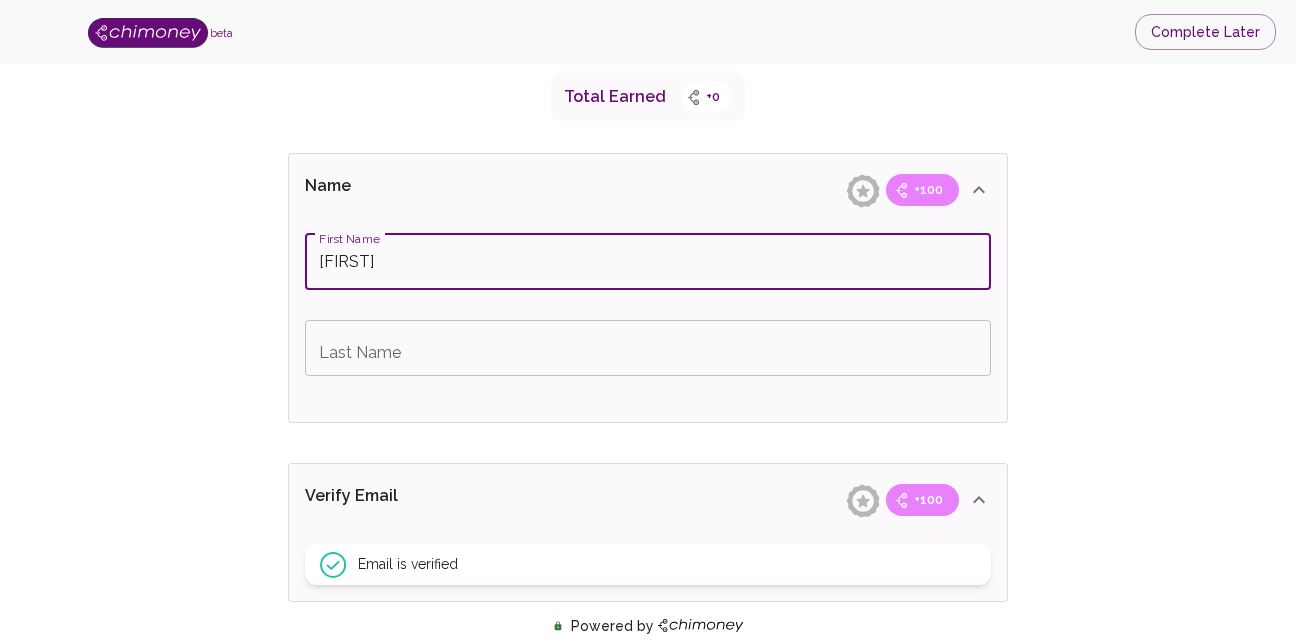 type on "[LAST]" 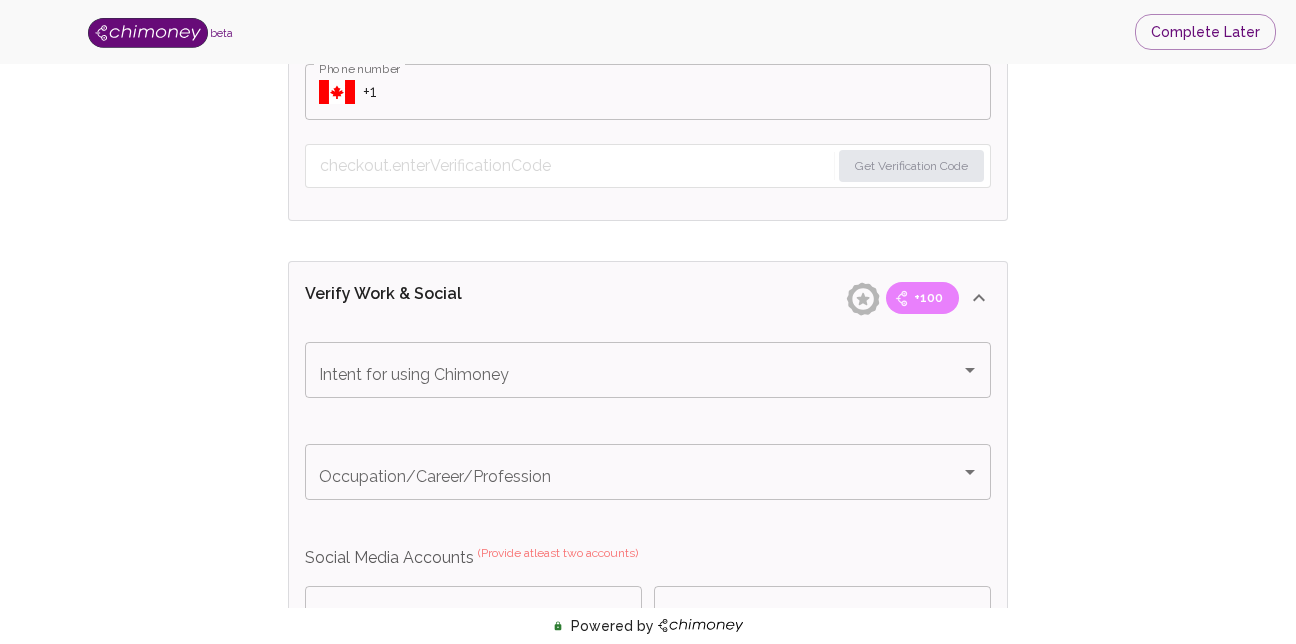 scroll, scrollTop: 1040, scrollLeft: 0, axis: vertical 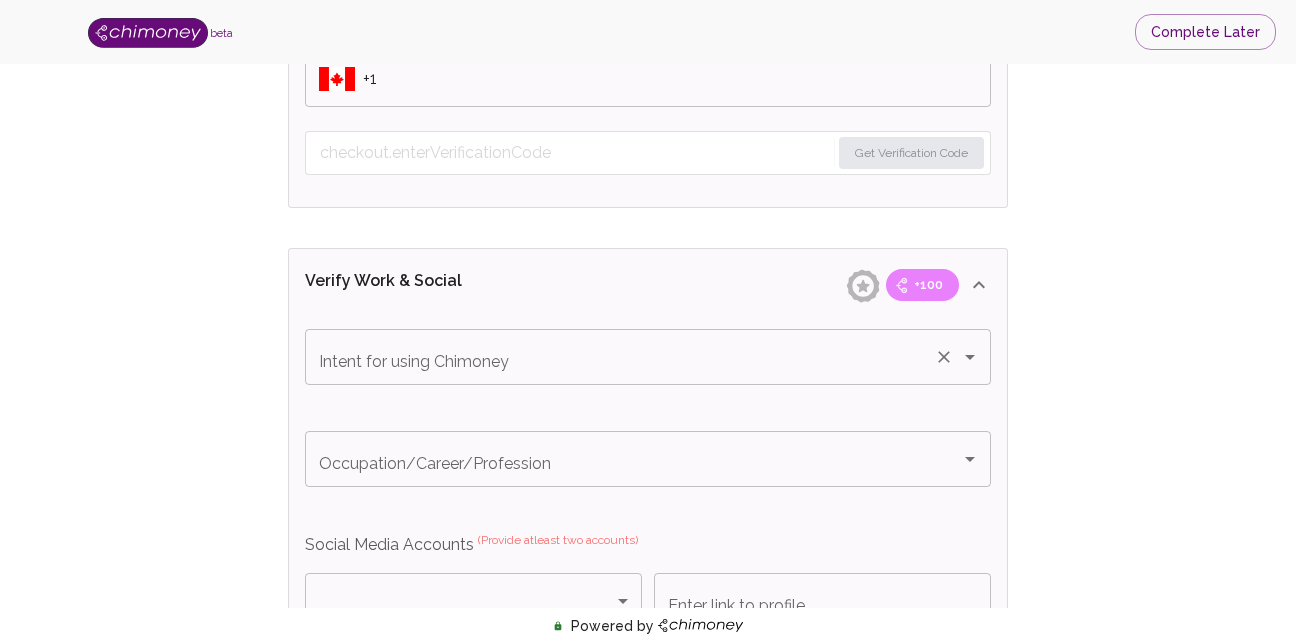 click on "Intent for using Chimoney" at bounding box center (620, 357) 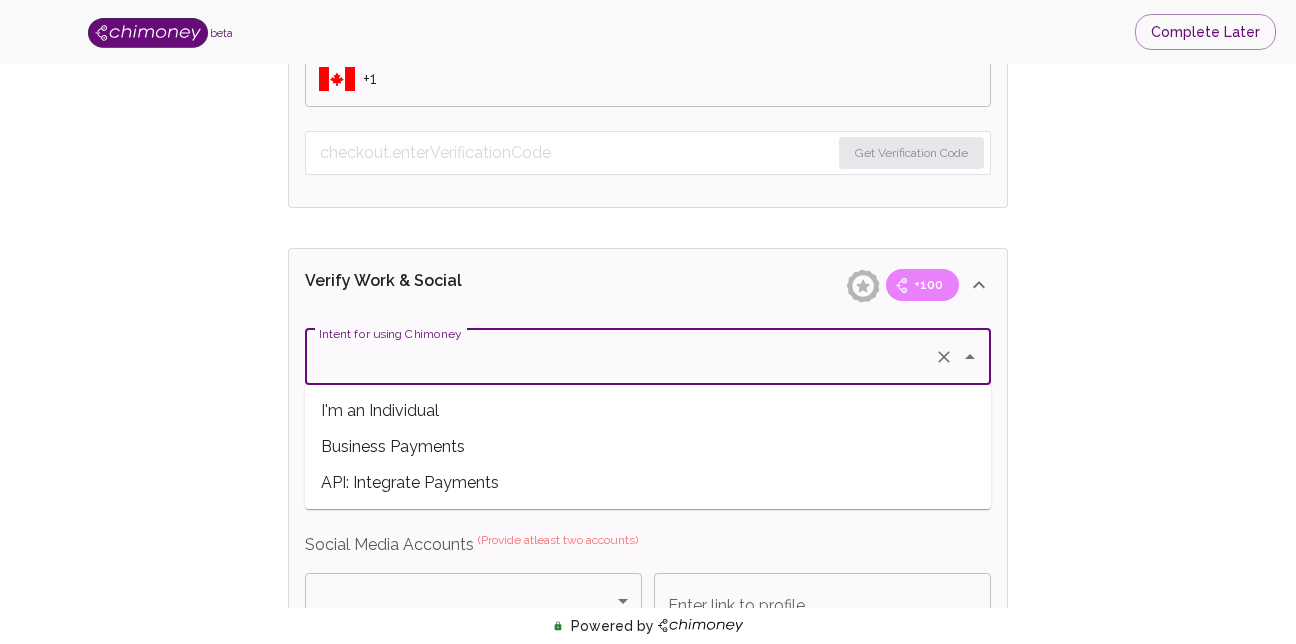 click on "I'm an Individual" at bounding box center (648, 411) 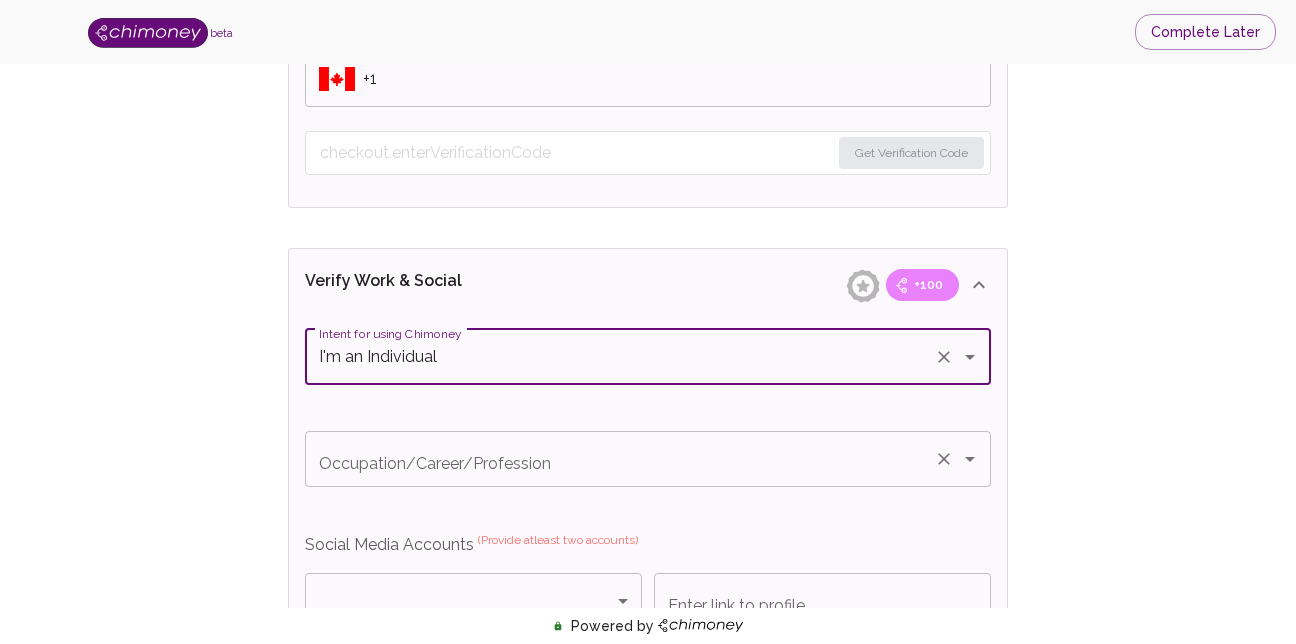 click on "Occupation/Career/Profession" at bounding box center (648, 357) 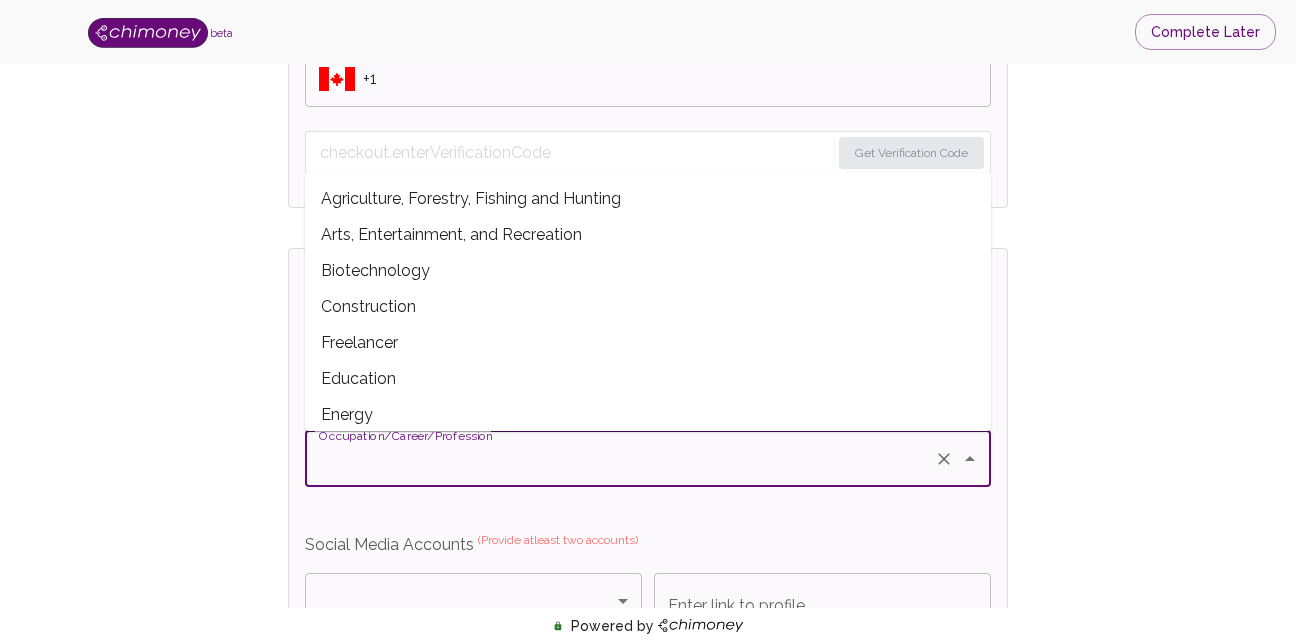 click on "Freelancer" at bounding box center (648, 343) 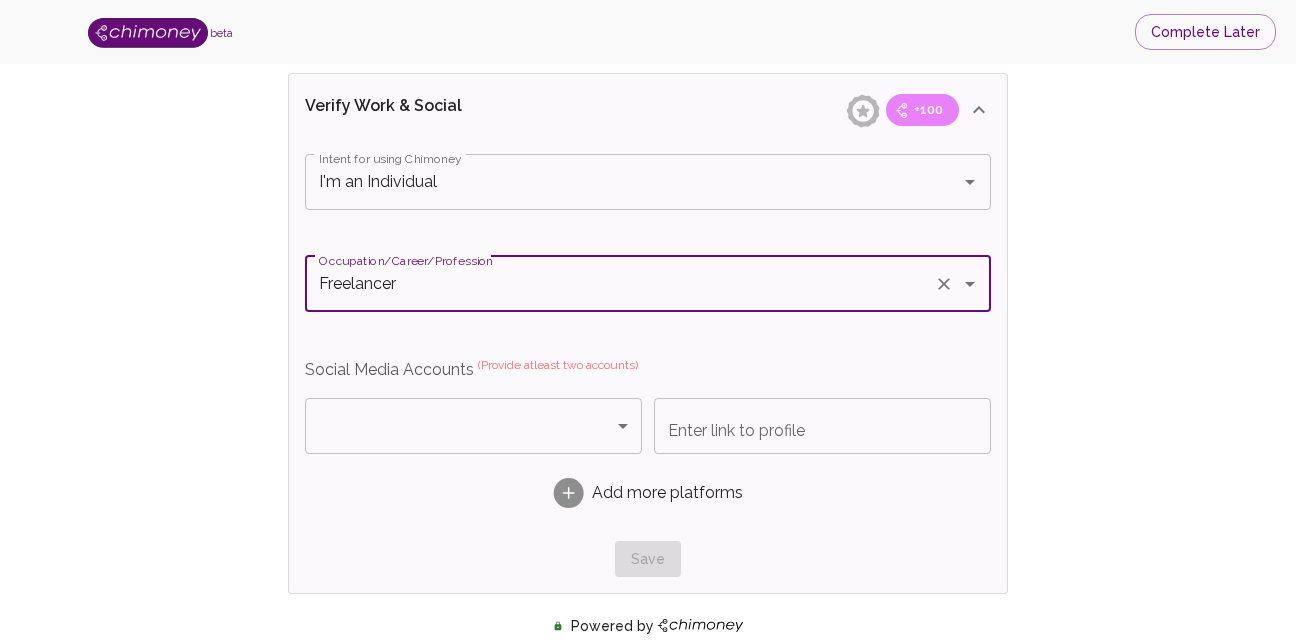scroll, scrollTop: 1240, scrollLeft: 0, axis: vertical 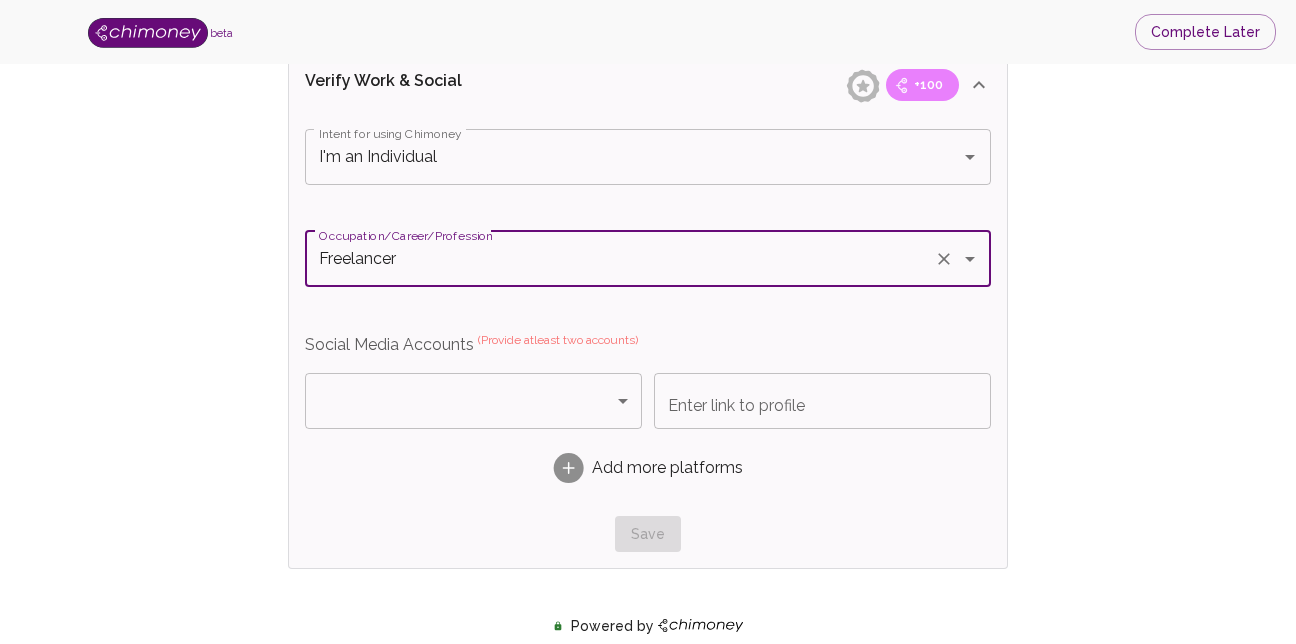 click on "beta Complete Later Verify ID and Earn Complete verification steps to earn Reward +100 Verify Email +100 Verify Phone +100 Add Socials +100 Get Verified +100 ID Approved Total Earned +0 Name +100 First Name Trecia First Name Last Name Mosoma Last Name Verify Email +100 Email is verified Verify Phone +100 Phone number ​ Phone number Get Verification Code Verify Work & Social +100 Intent for using Chimoney I'm an Individual Intent for using Chimoney Occupation/Career/Profession Freelancer Occupation/Career/Profession Social Media Accounts   (Provide atleast two accounts) ​ Platform Enter link to profile Enter link to profile Add more platforms Save Verify ID +100 Complete ID Verification ID Approval +100 Verify ID Submit KYC Powered by   /onboarding/personal-details?" at bounding box center (648, -17) 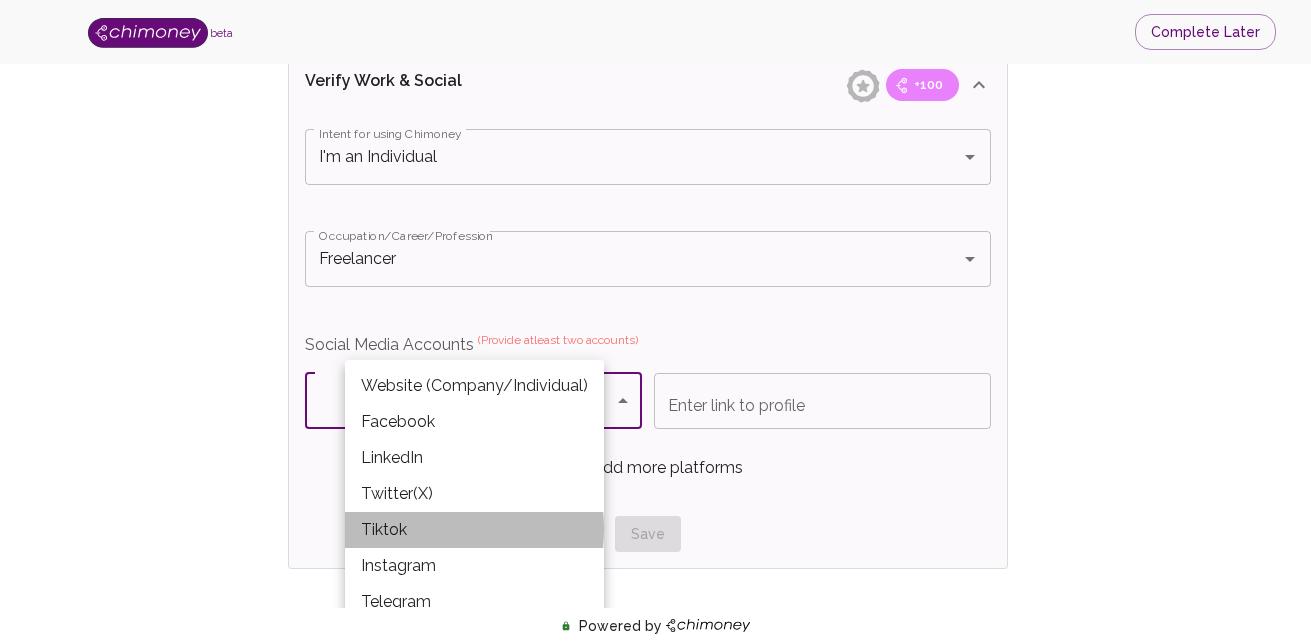 click on "Tiktok" at bounding box center [474, 530] 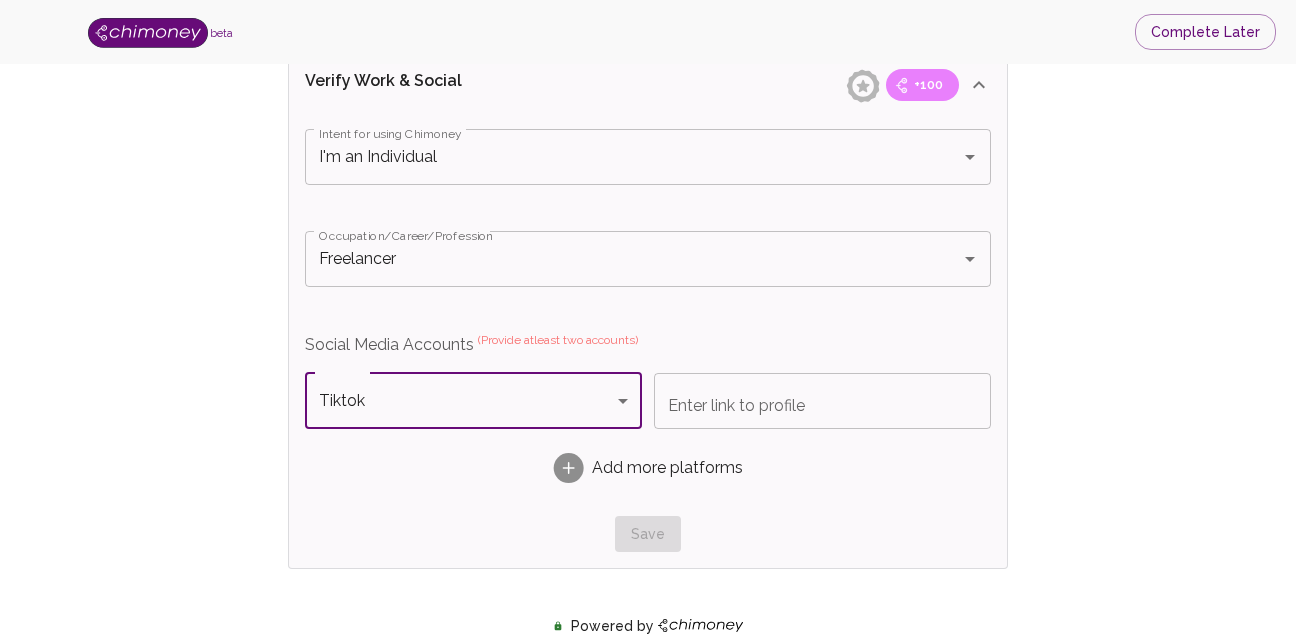 click on "Enter link to profile" at bounding box center [822, 401] 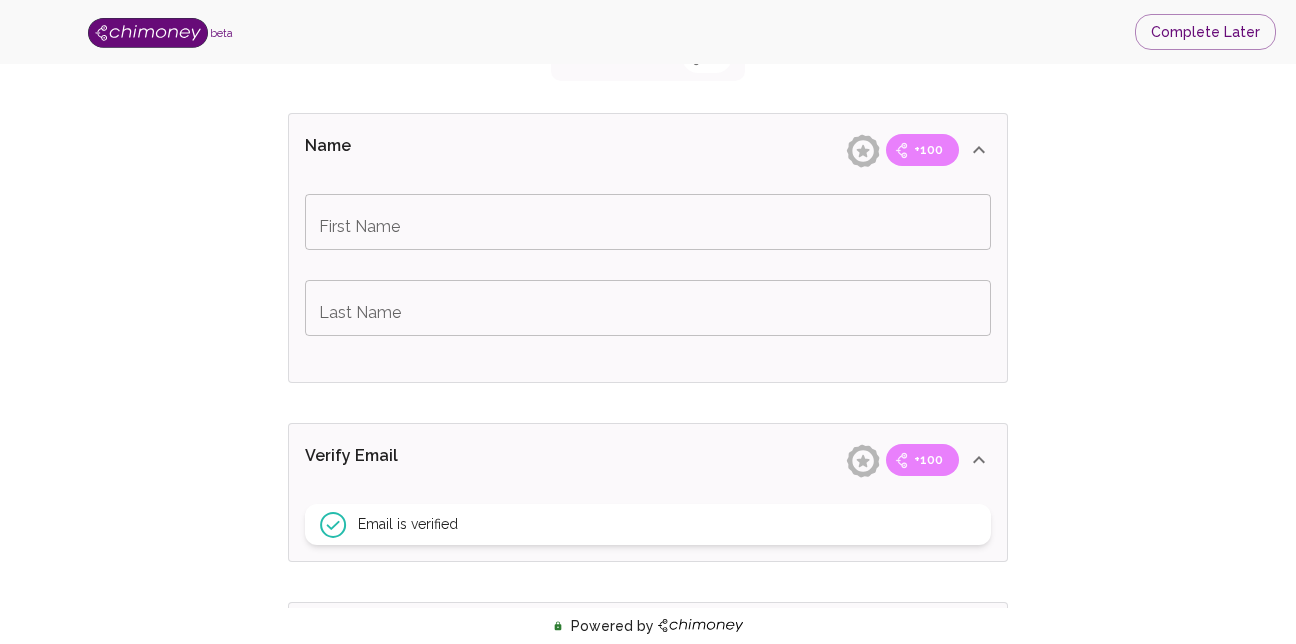 scroll, scrollTop: 440, scrollLeft: 0, axis: vertical 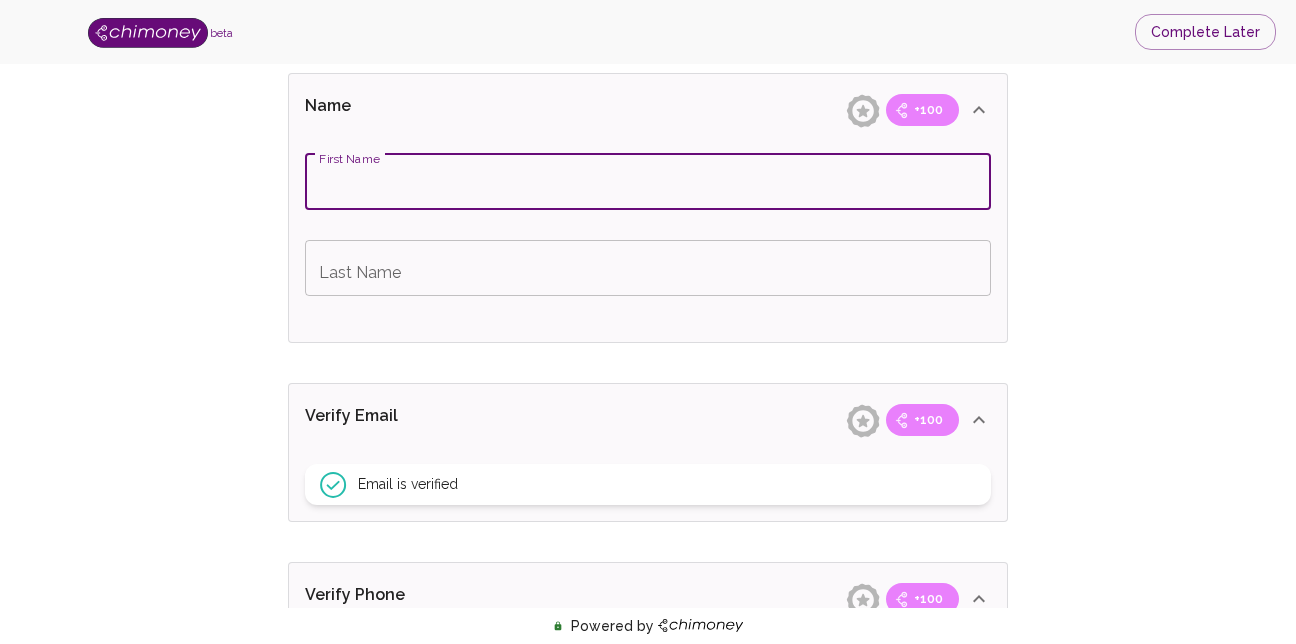 click on "First Name" at bounding box center [648, 182] 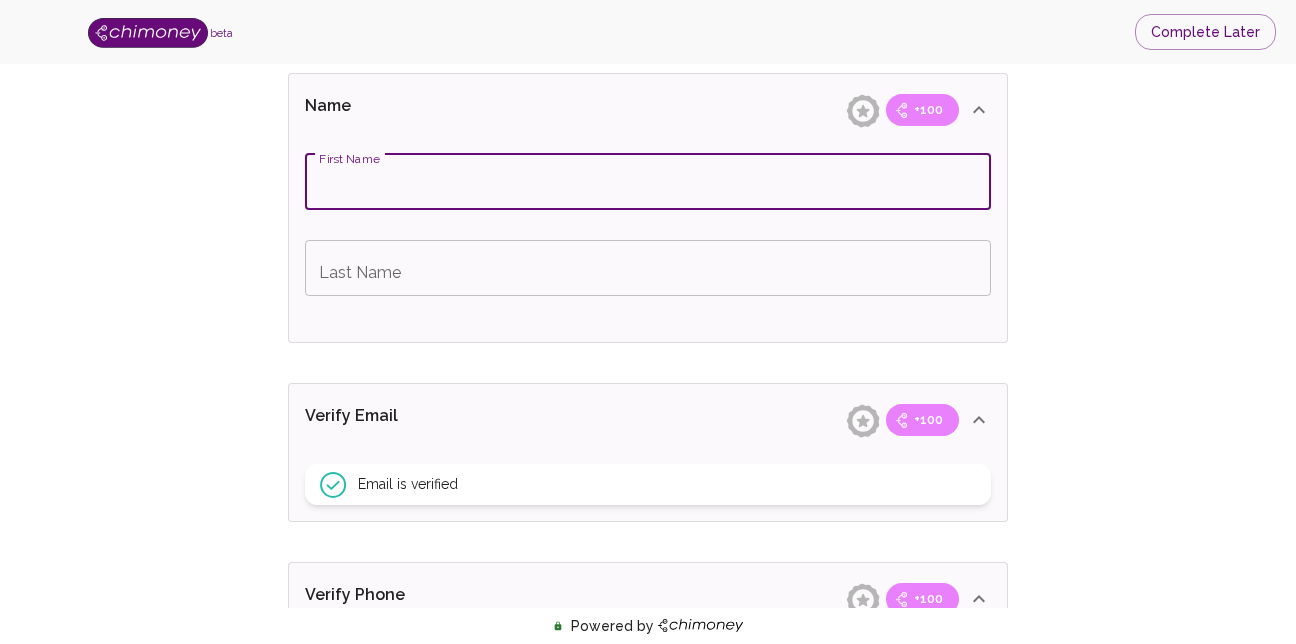 type on "[FIRST]" 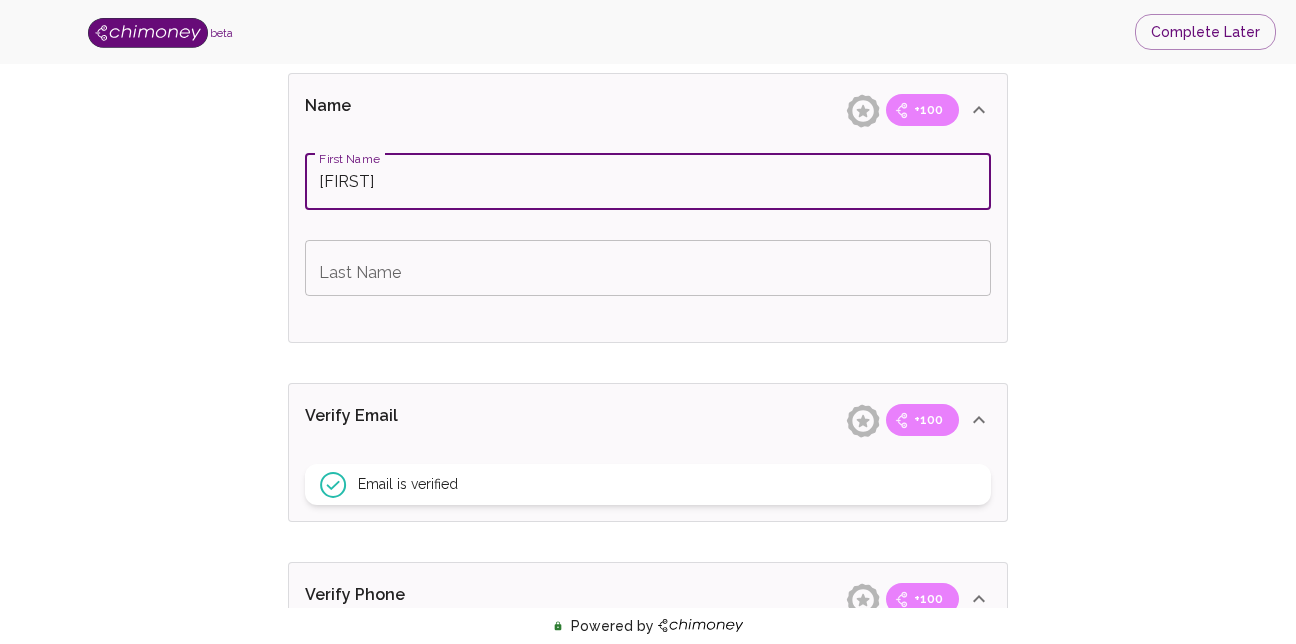 type on "[LAST]" 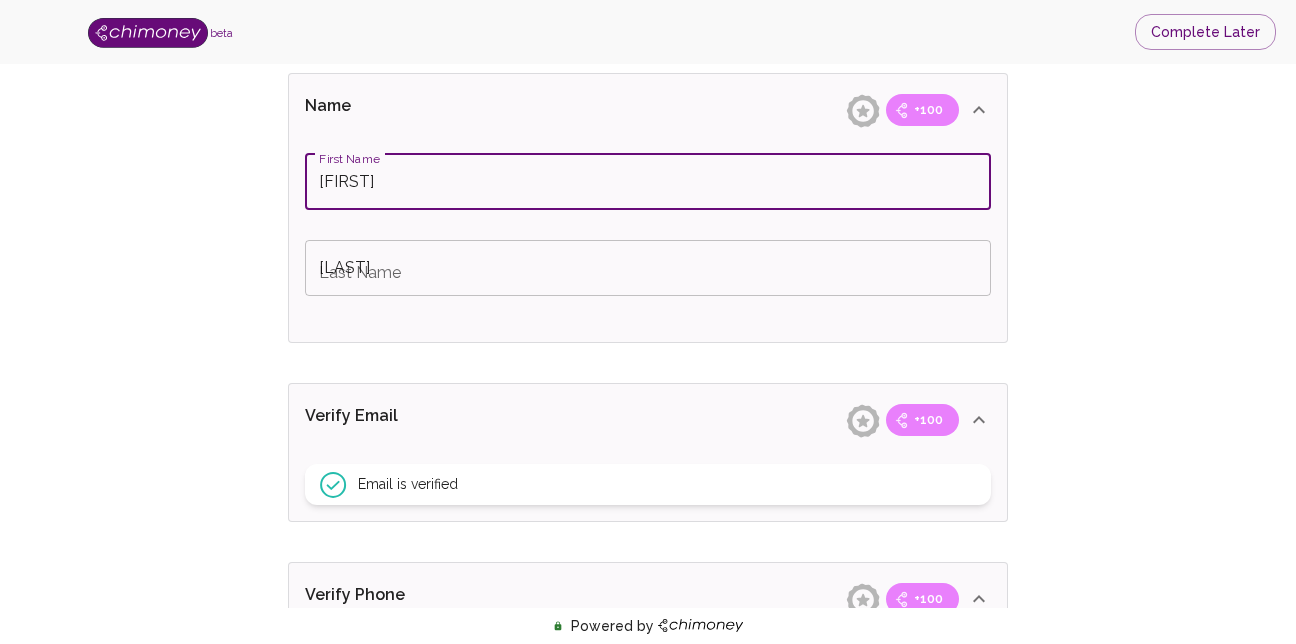 type on "Tiktok" 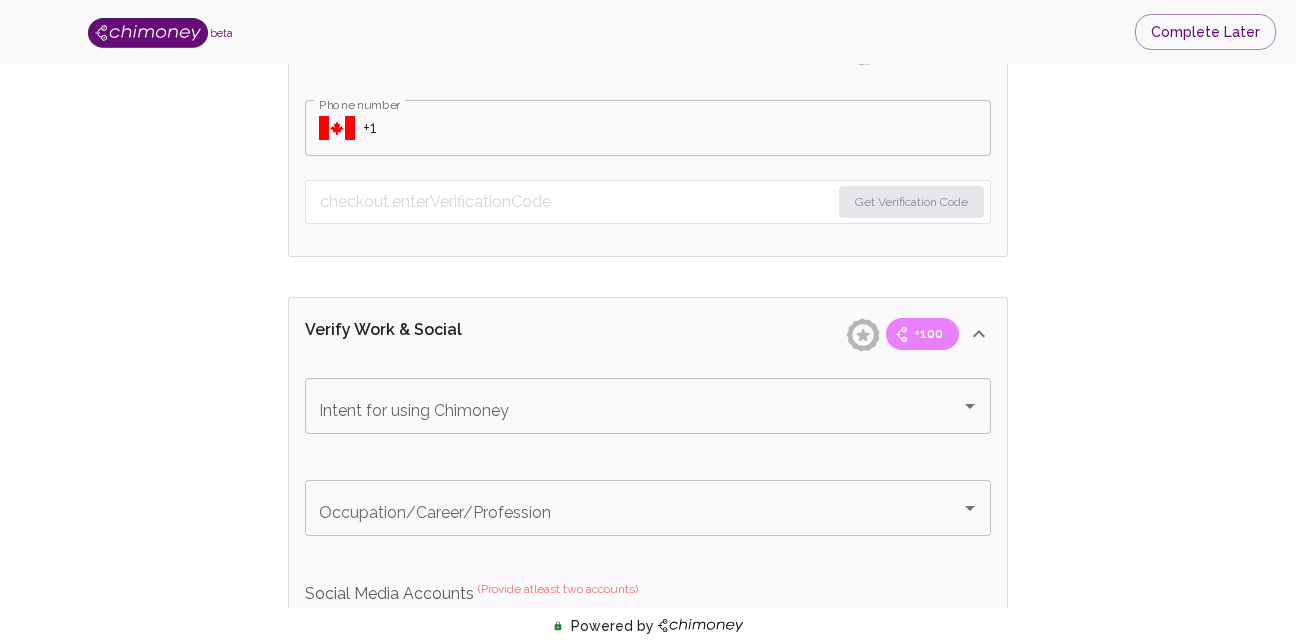scroll, scrollTop: 1000, scrollLeft: 0, axis: vertical 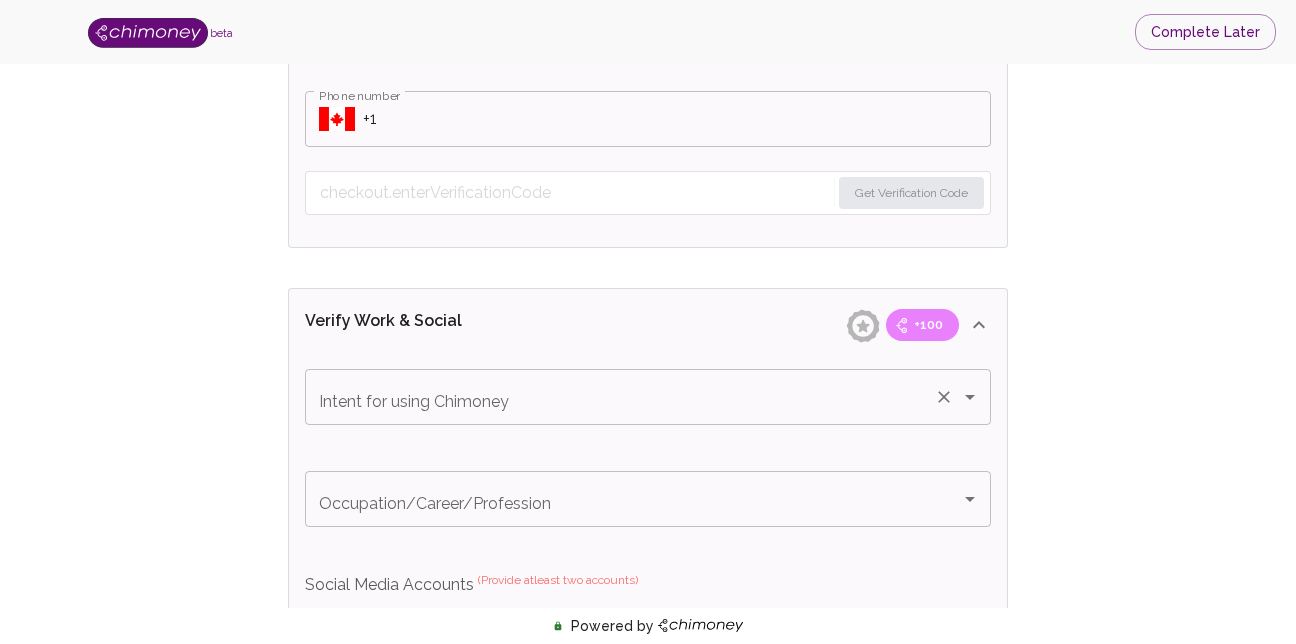 click on "Intent for using Chimoney" at bounding box center [620, 397] 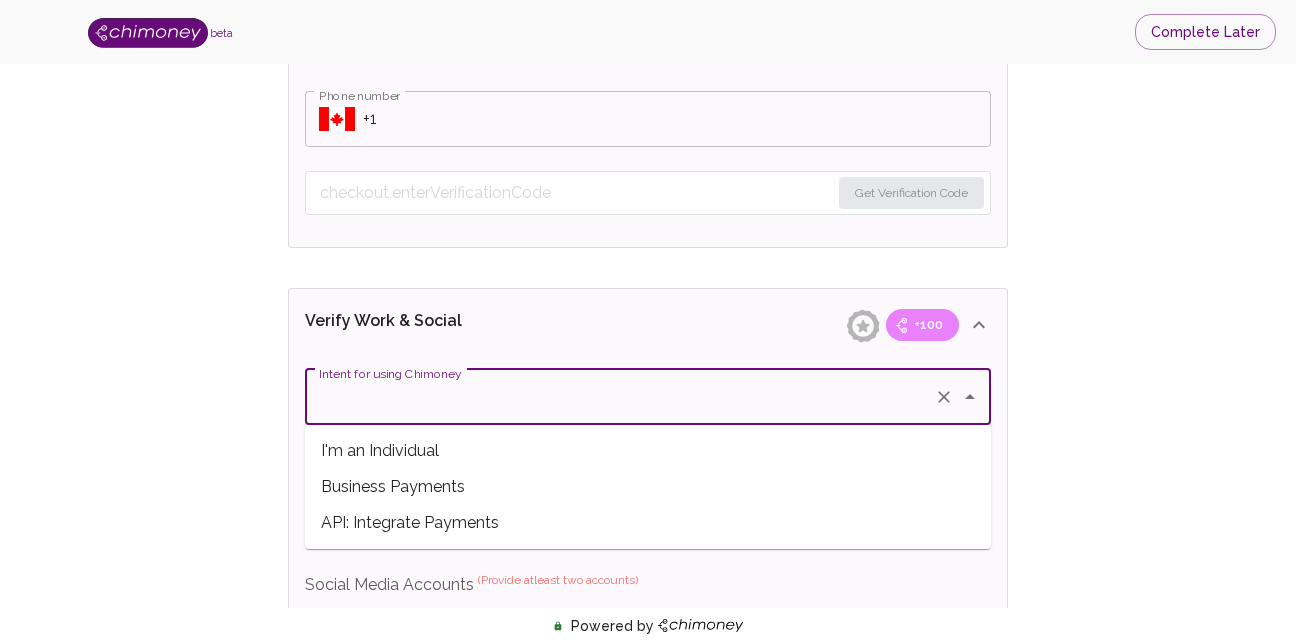 click on "I'm an Individual" at bounding box center [648, 451] 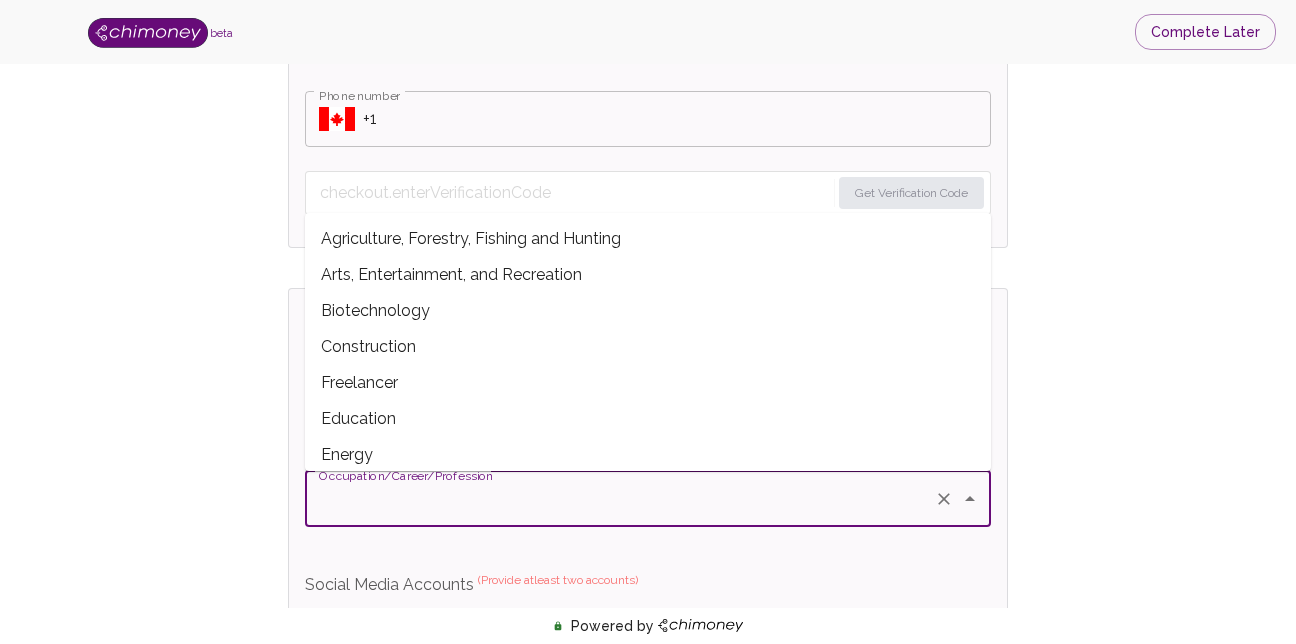 click on "Occupation/Career/Profession Occupation/Career/Profession" at bounding box center [648, 499] 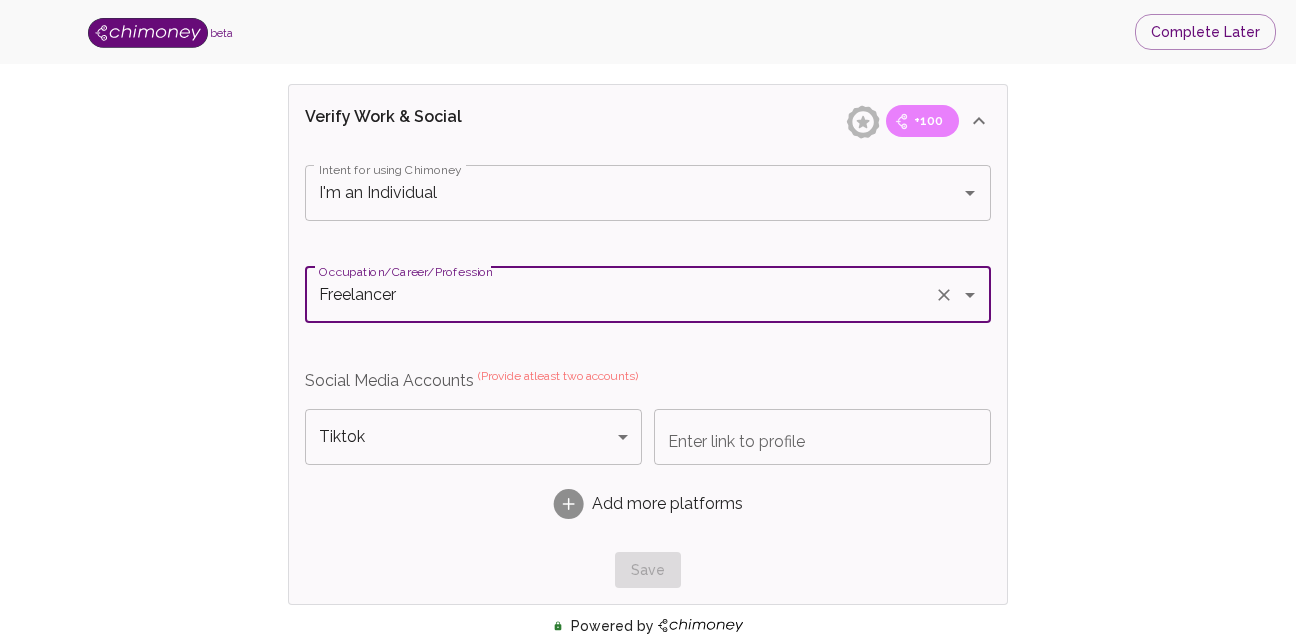 scroll, scrollTop: 1240, scrollLeft: 0, axis: vertical 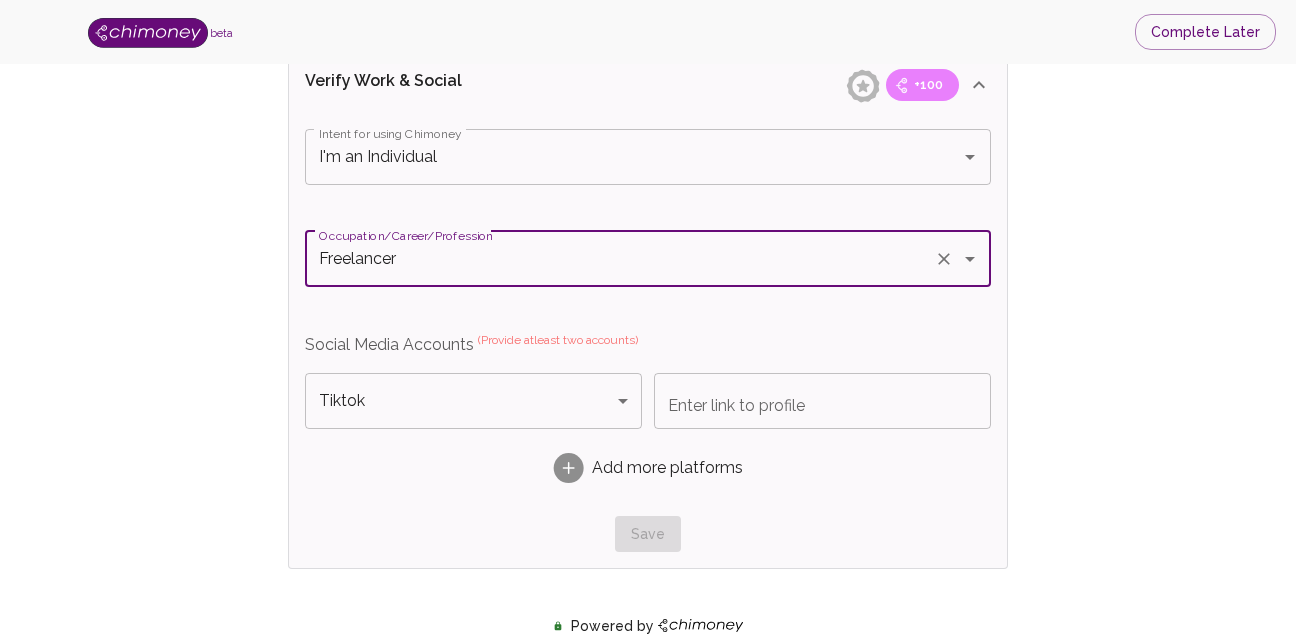 click on "Enter link to profile" at bounding box center (822, 401) 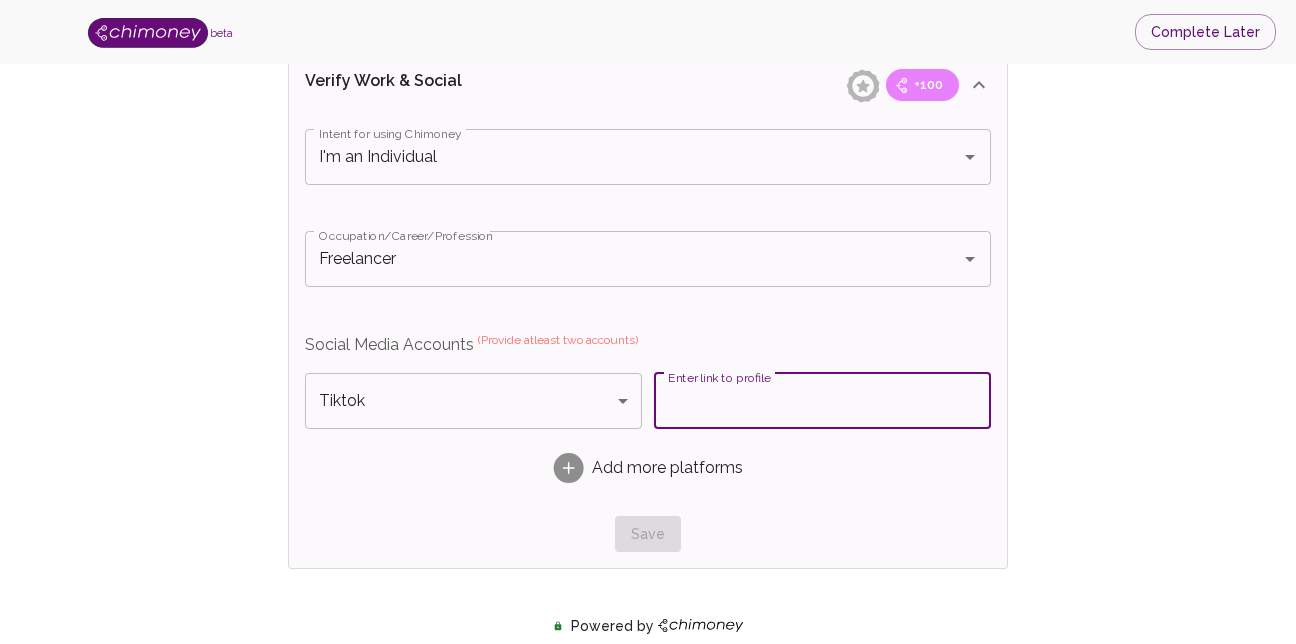 paste on "https://www.tiktok.com/@tricia1530" 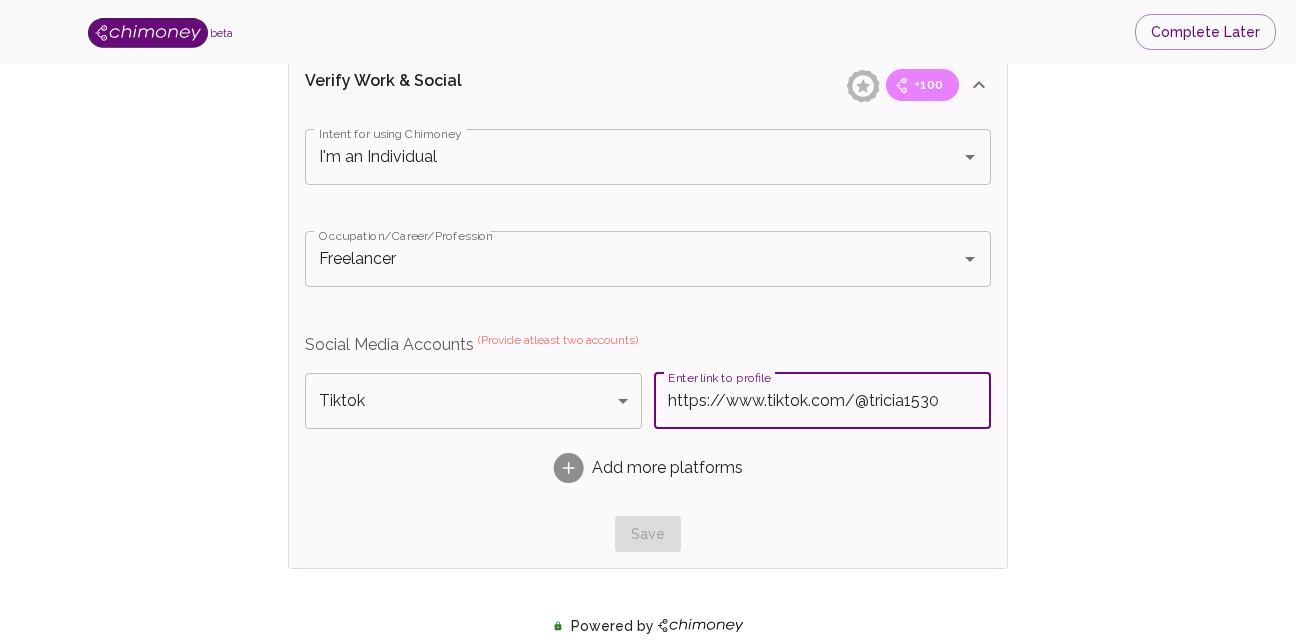 type on "https://www.tiktok.com/@tricia1530" 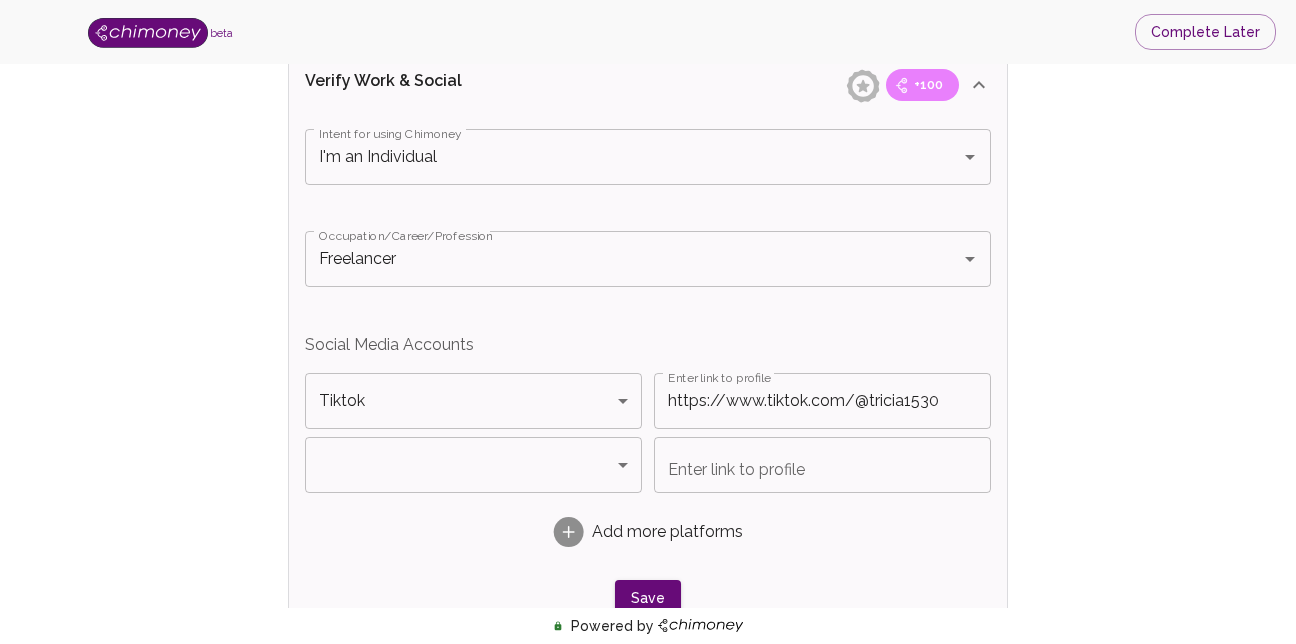 click on "beta Complete Later Verify ID and Earn Complete verification steps to earn Reward +100 Verify Email +100 Verify Phone +100 Add Socials +100 Get Verified +100 ID Approved Total Earned +0 Name +100 First Name [FIRST] First Name Last Name [LAST] Last Name Verify Email +100 Email is verified Verify Phone +100 Phone number ​ Phone number Get Verification Code Verify Work & Social +100 Intent for using Chimoney I'm an Individual Intent for using Chimoney Occupation/Career/Profession Freelancer Occupation/Career/Profession Social Media Accounts Tiktok Tiktok Platform Enter link to profile https://www.tiktok.com/@tricia1530 Enter link to profile ​ Platform Enter link to profile Enter link to profile Add more platforms Save Verify ID +100 Complete ID Verification ID Approval +100 Verify ID Submit KYC Powered by" at bounding box center (648, 15) 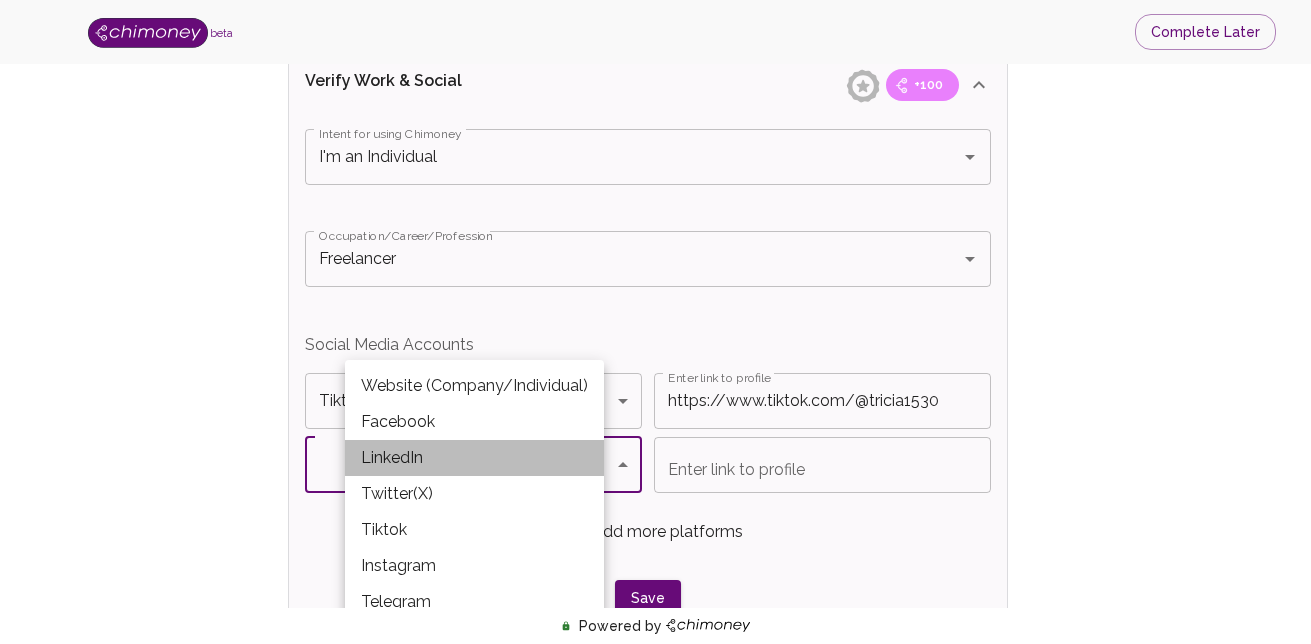 click on "LinkedIn" at bounding box center [474, 458] 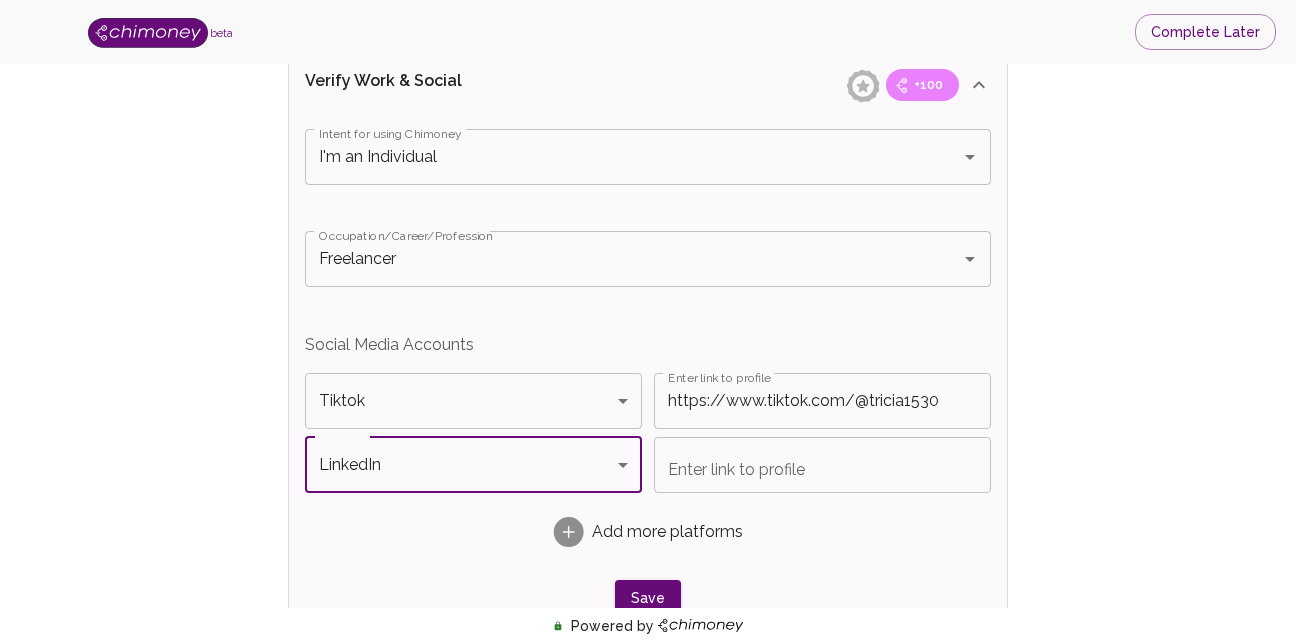 click on "beta Complete Later Verify ID and Earn Complete verification steps to earn Reward +100 Verify Email +100 Verify Phone +100 Add Socials +100 Get Verified +100 ID Approved Total Earned +0 Name +100 First Name [FIRST] First Name Last Name [LAST] Last Name Verify Email +100 Email is verified Verify Phone +100 Phone number ​ Phone number Get Verification Code Verify Work & Social +100 Intent for using Chimoney I'm an Individual Intent for using Chimoney Occupation/Career/Profession Freelancer Occupation/Career/Profession Social Media Accounts Tiktok Tiktok Platform Enter link to profile https://www.tiktok.com/@tricia1530 Enter link to profile LinkedIn LinkedIn Platform Enter link to profile Enter link to profile Add more platforms Save Verify ID +100 Complete ID Verification ID Approval +100 Verify ID Submit KYC Powered by" at bounding box center [648, 15] 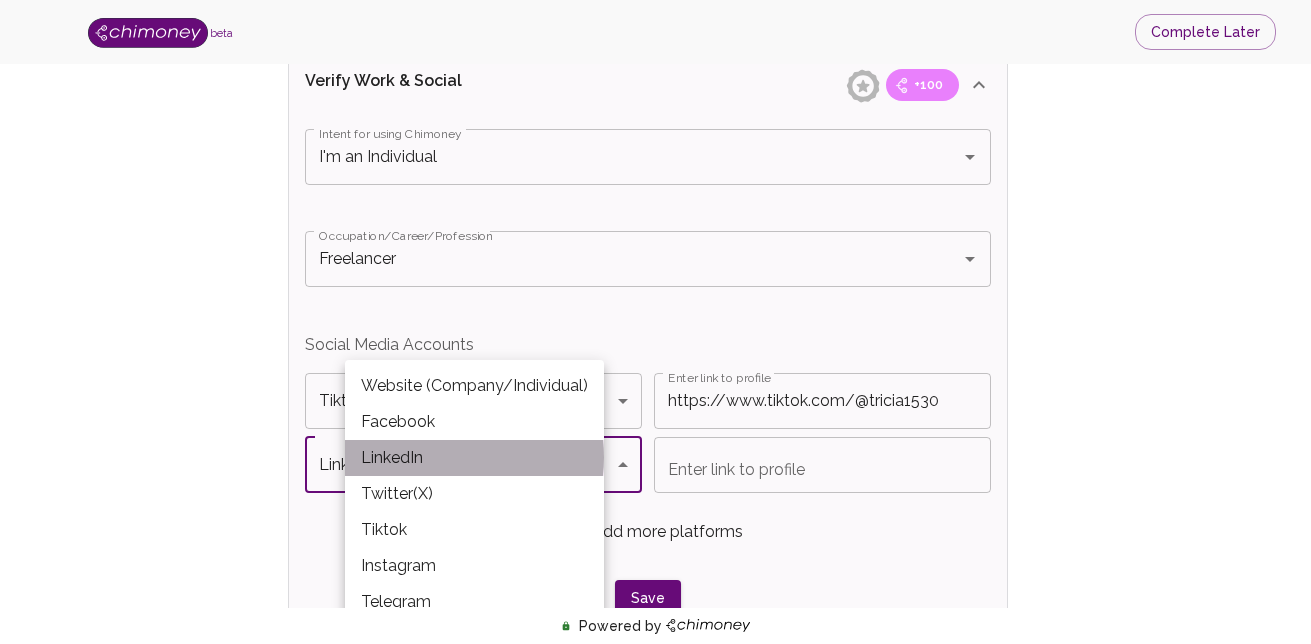 click on "LinkedIn" at bounding box center (474, 458) 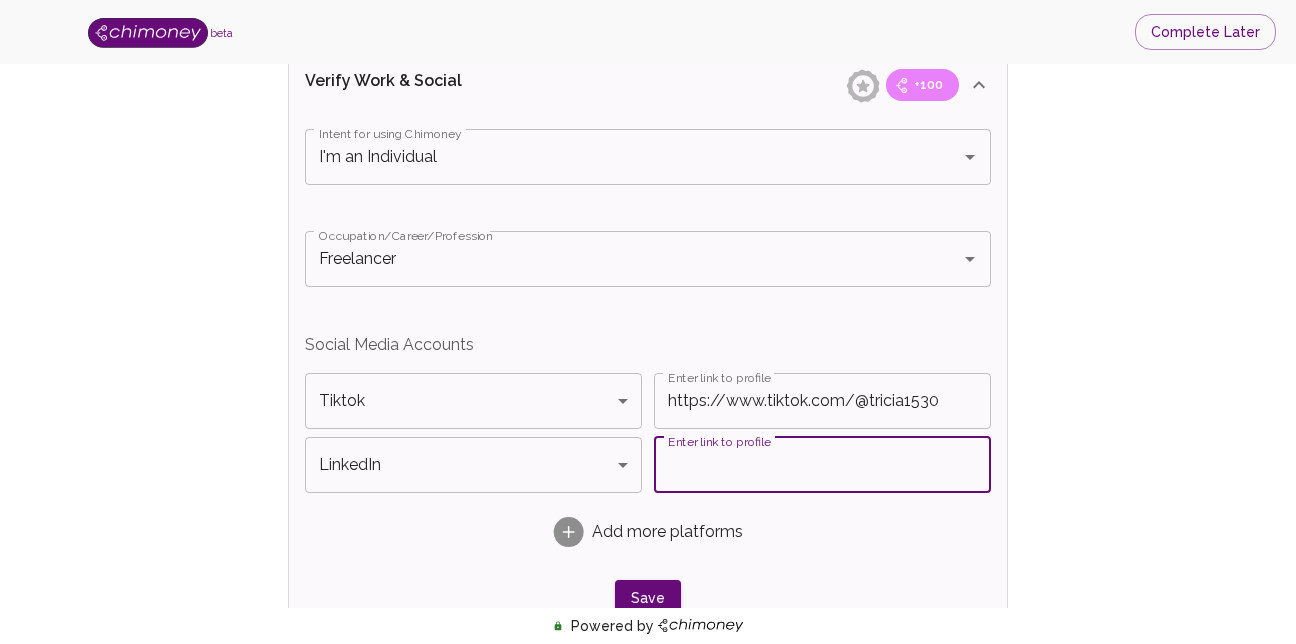 click on "Enter link to profile" at bounding box center (822, 465) 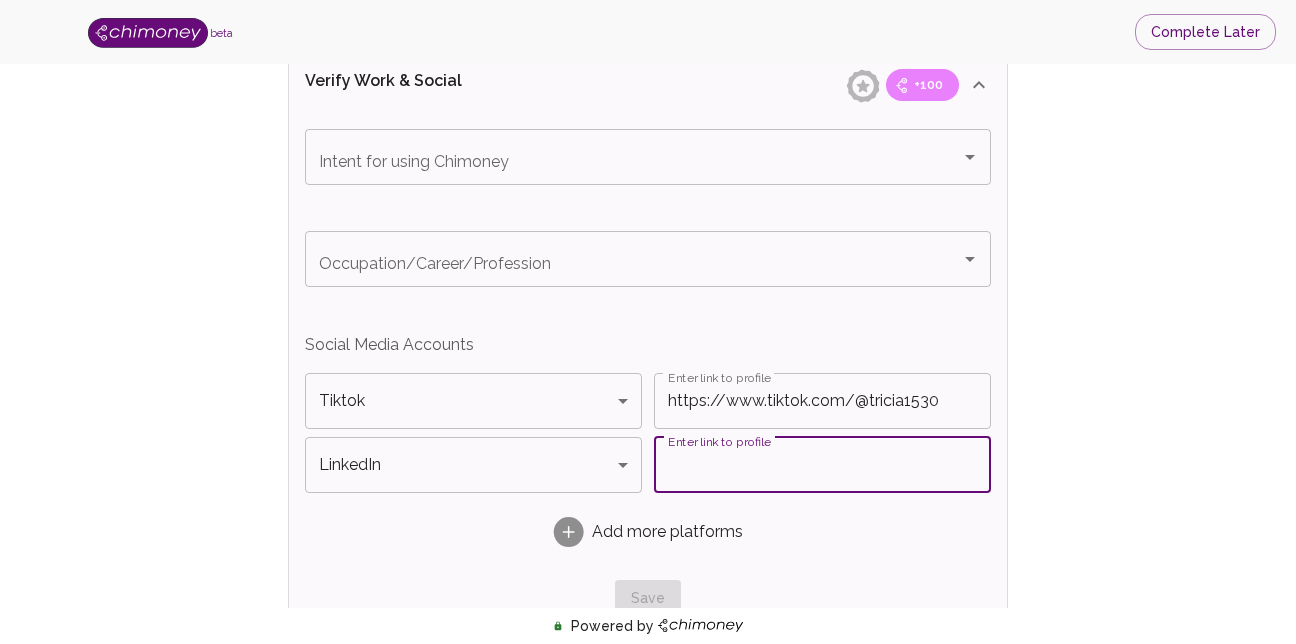 click on "Enter link to profile" at bounding box center [822, 465] 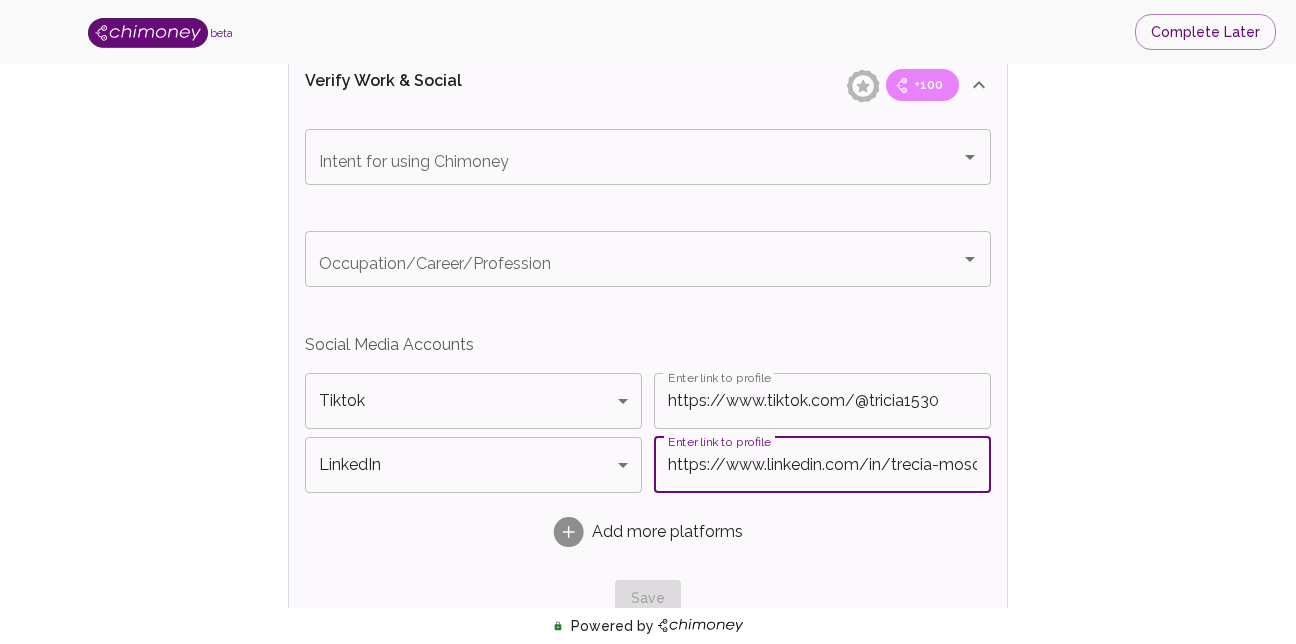 scroll, scrollTop: 0, scrollLeft: 34, axis: horizontal 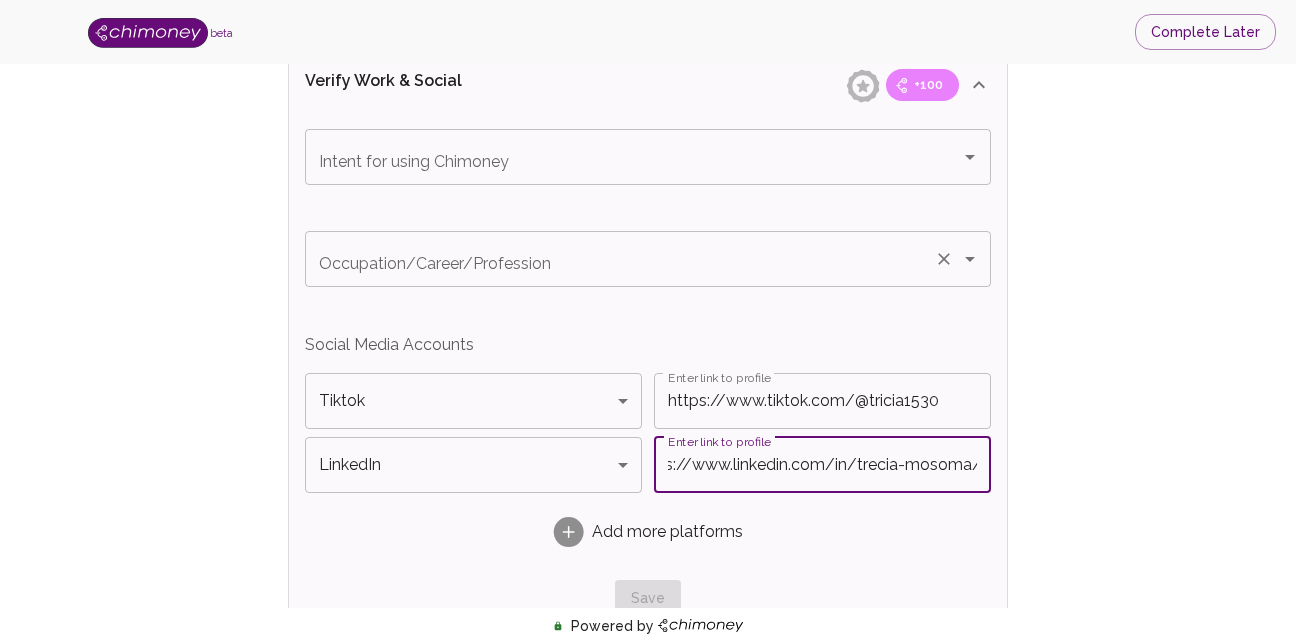 type on "https://www.linkedin.com/in/trecia-mosoma/" 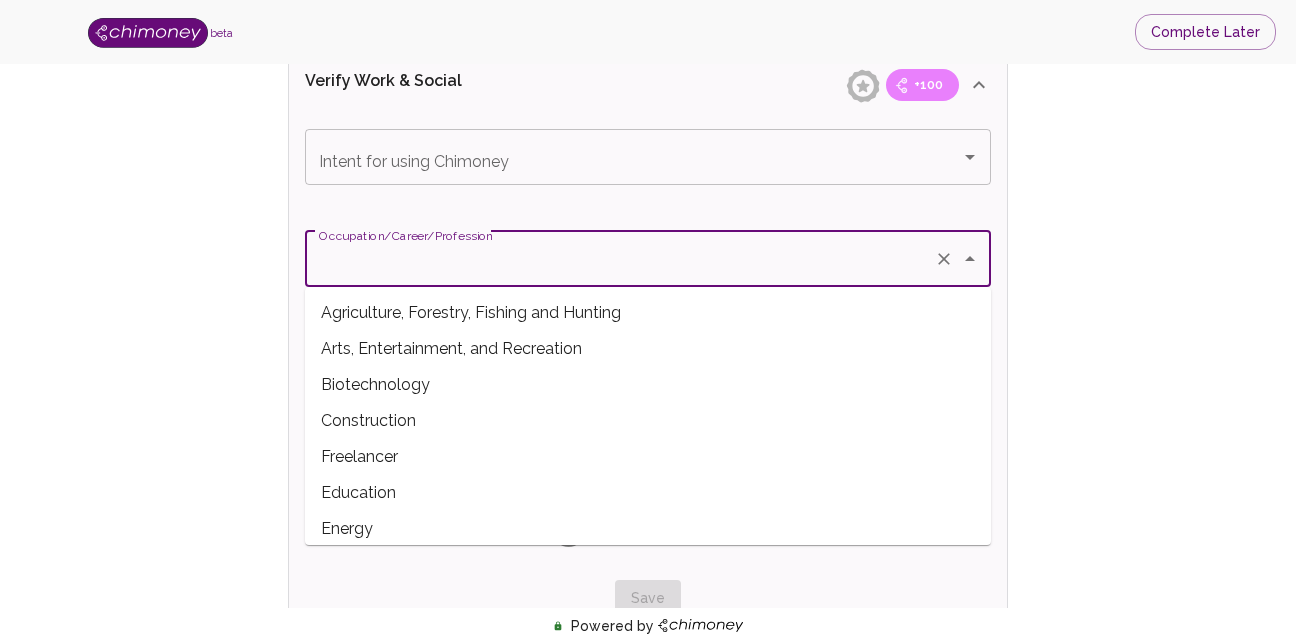 scroll, scrollTop: 0, scrollLeft: 0, axis: both 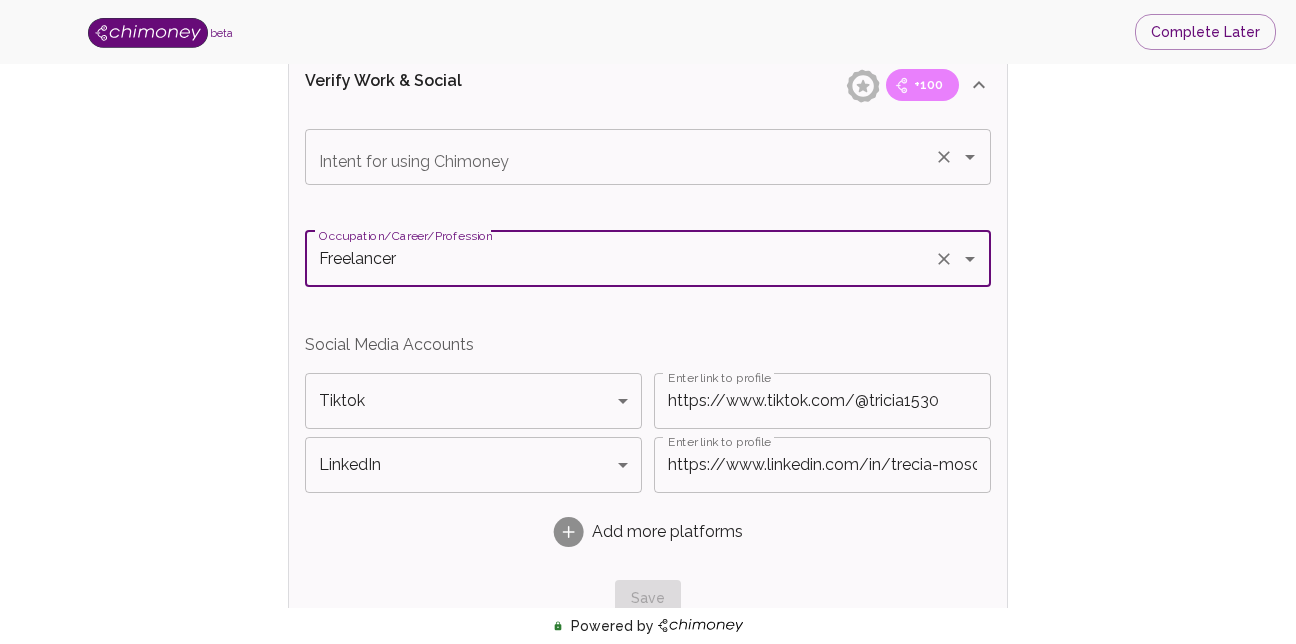 click on "Intent for using Chimoney" at bounding box center [620, 157] 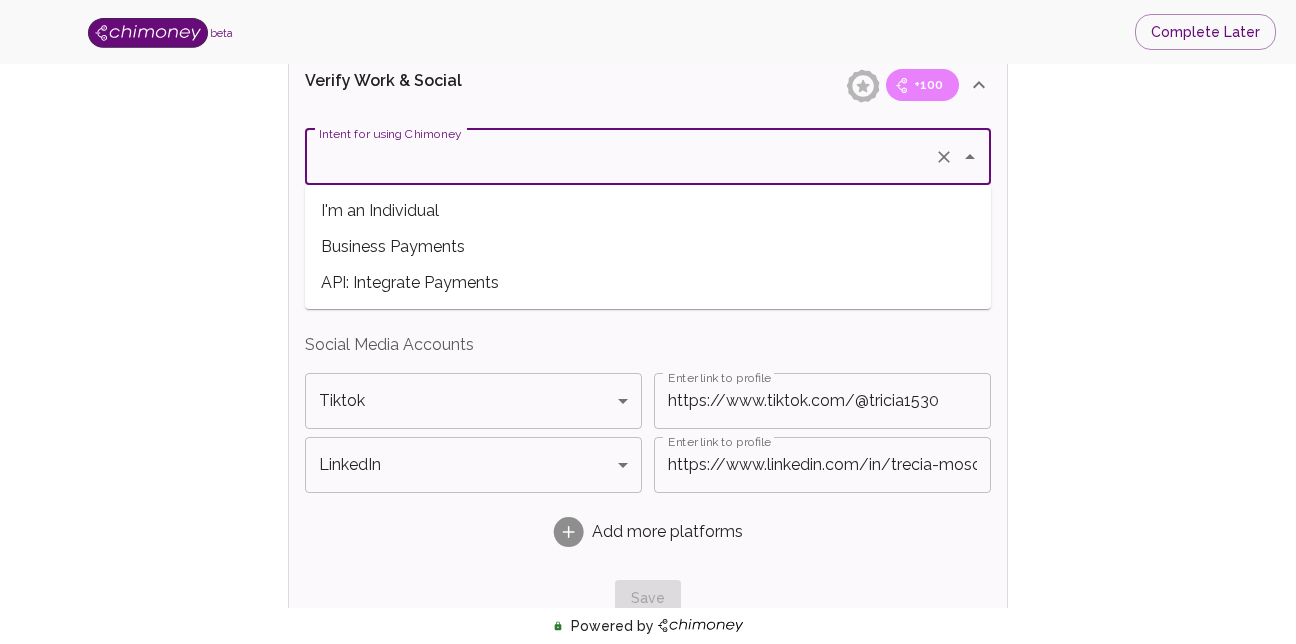 click on "I'm an Individual" at bounding box center [648, 211] 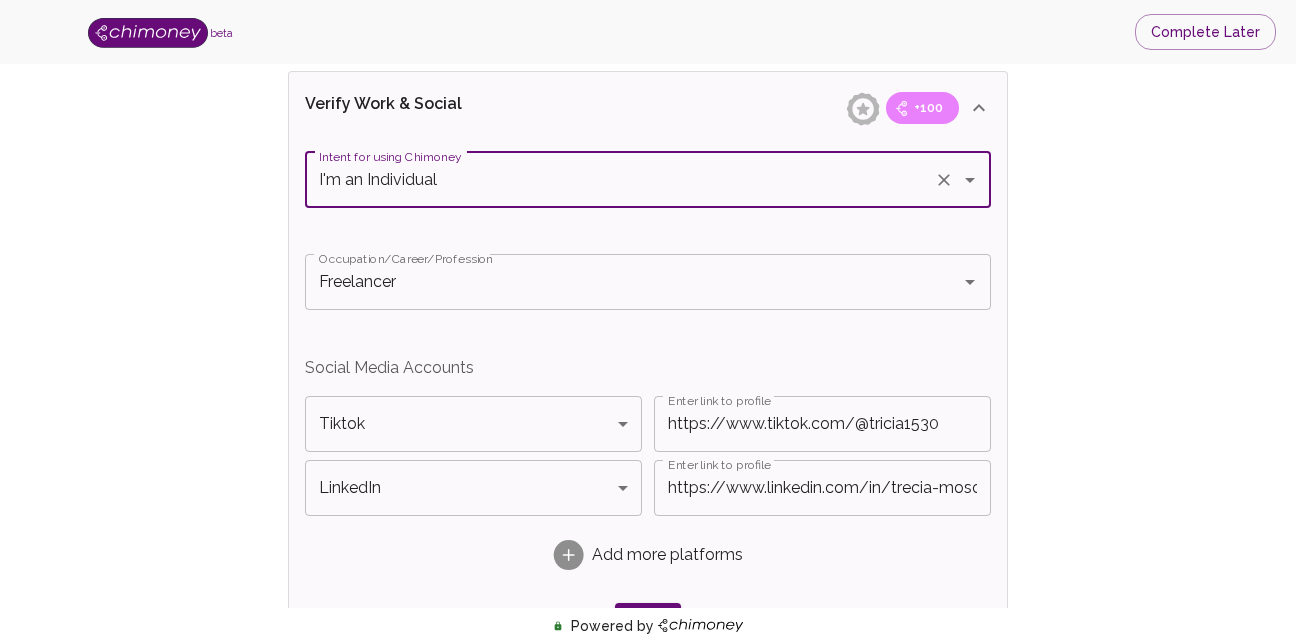 scroll, scrollTop: 1200, scrollLeft: 0, axis: vertical 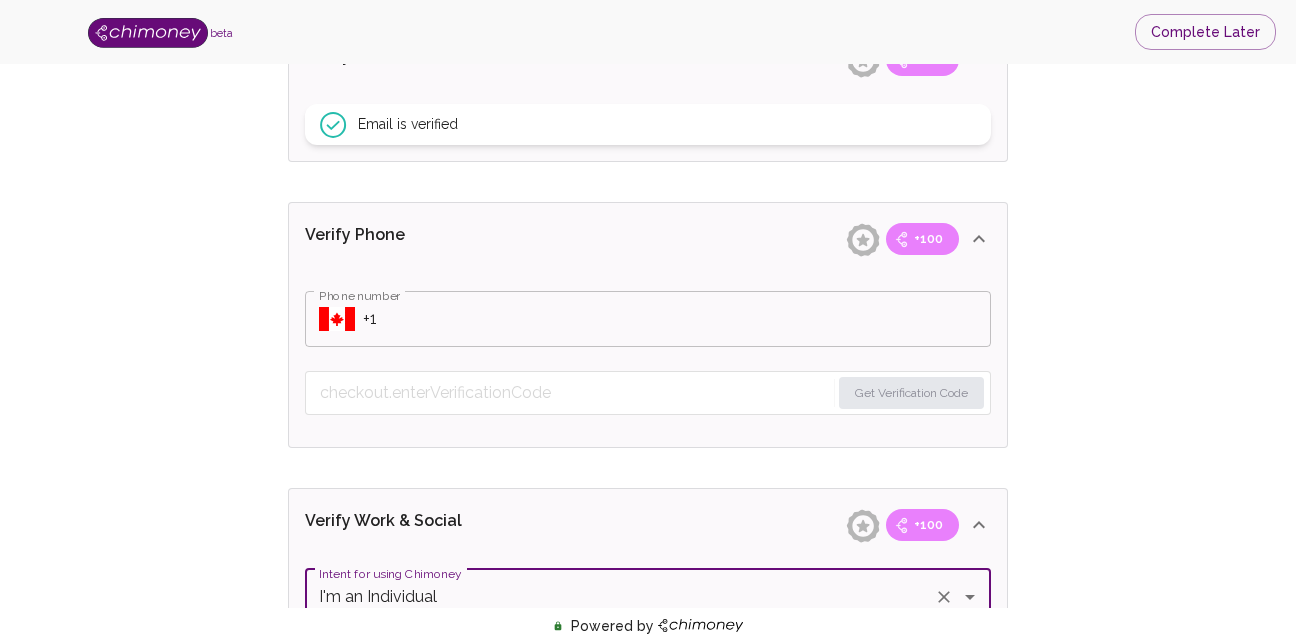 click on "Phone number" at bounding box center (677, 319) 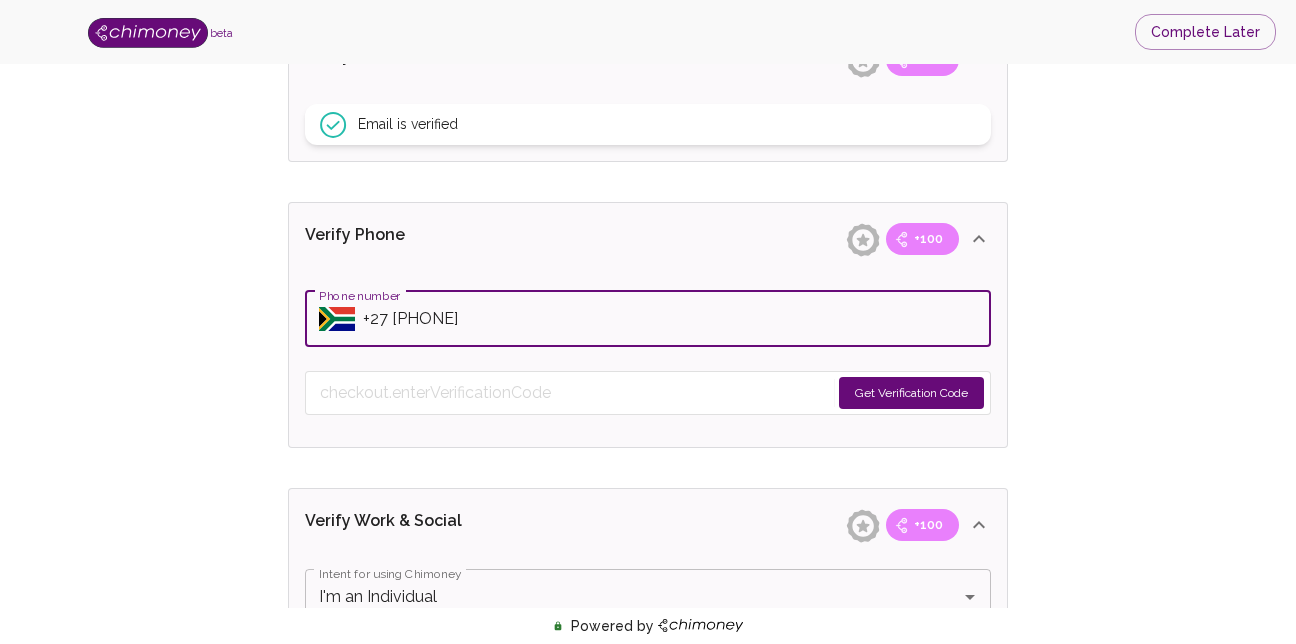 type on "+27 [PHONE]" 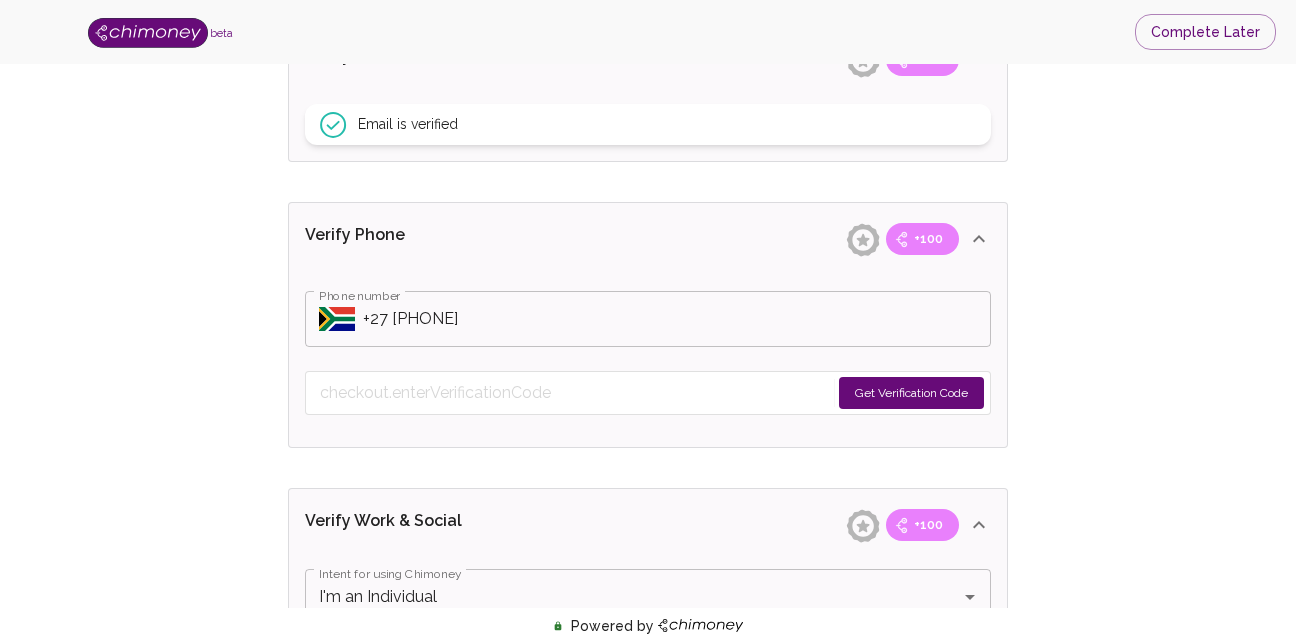 click on "Get Verification Code" at bounding box center [911, 393] 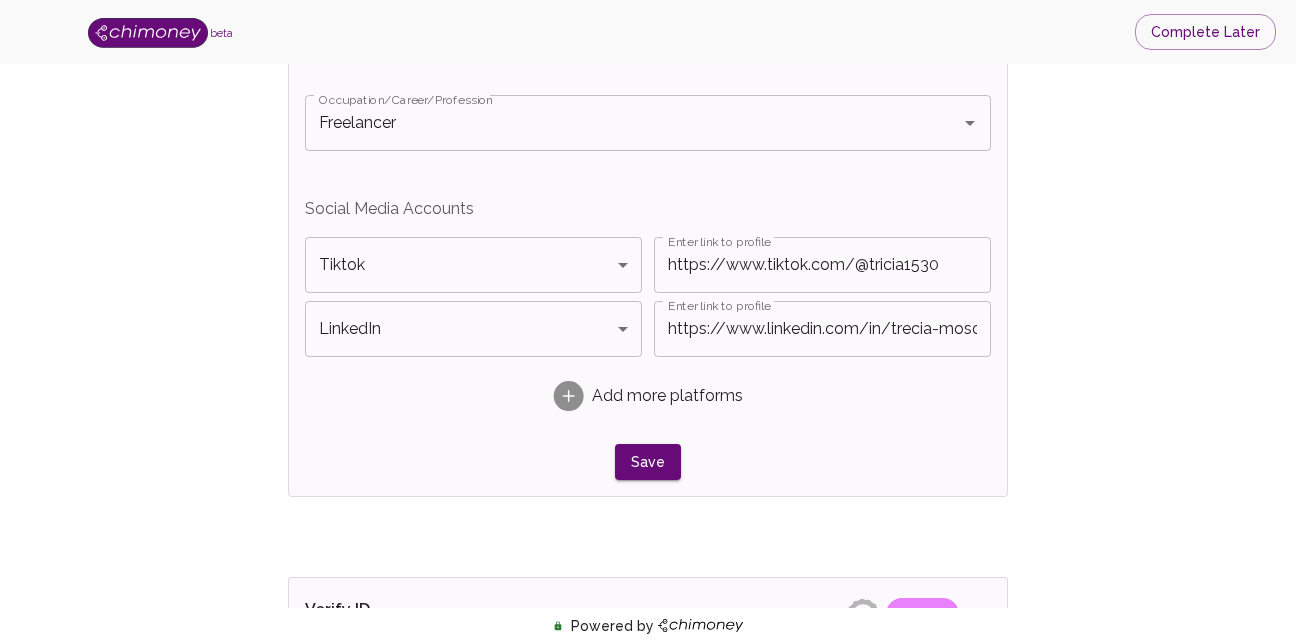 scroll, scrollTop: 1480, scrollLeft: 0, axis: vertical 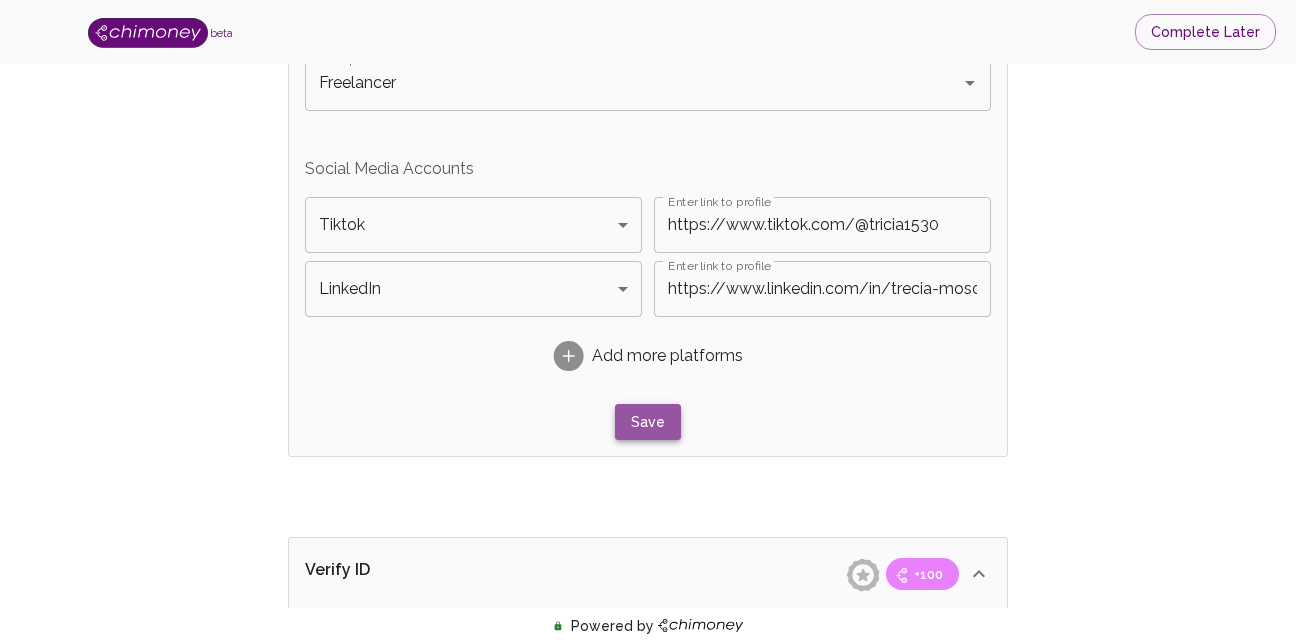 click on "Save" at bounding box center (648, 422) 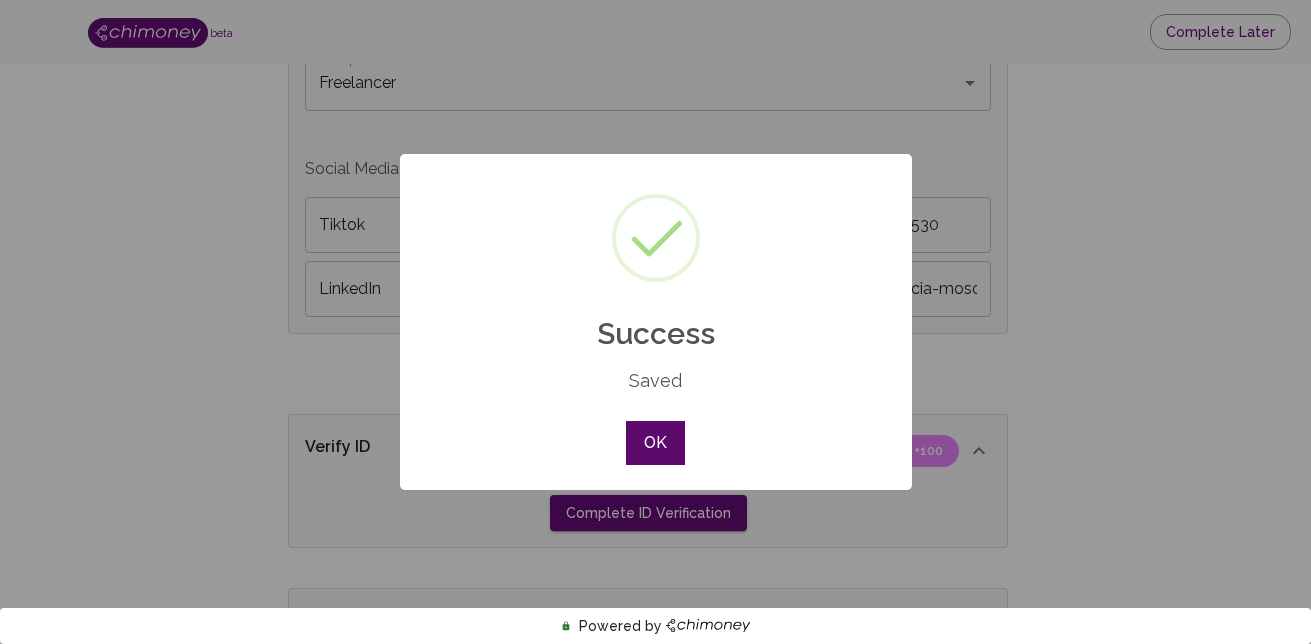 click on "OK" at bounding box center [655, 443] 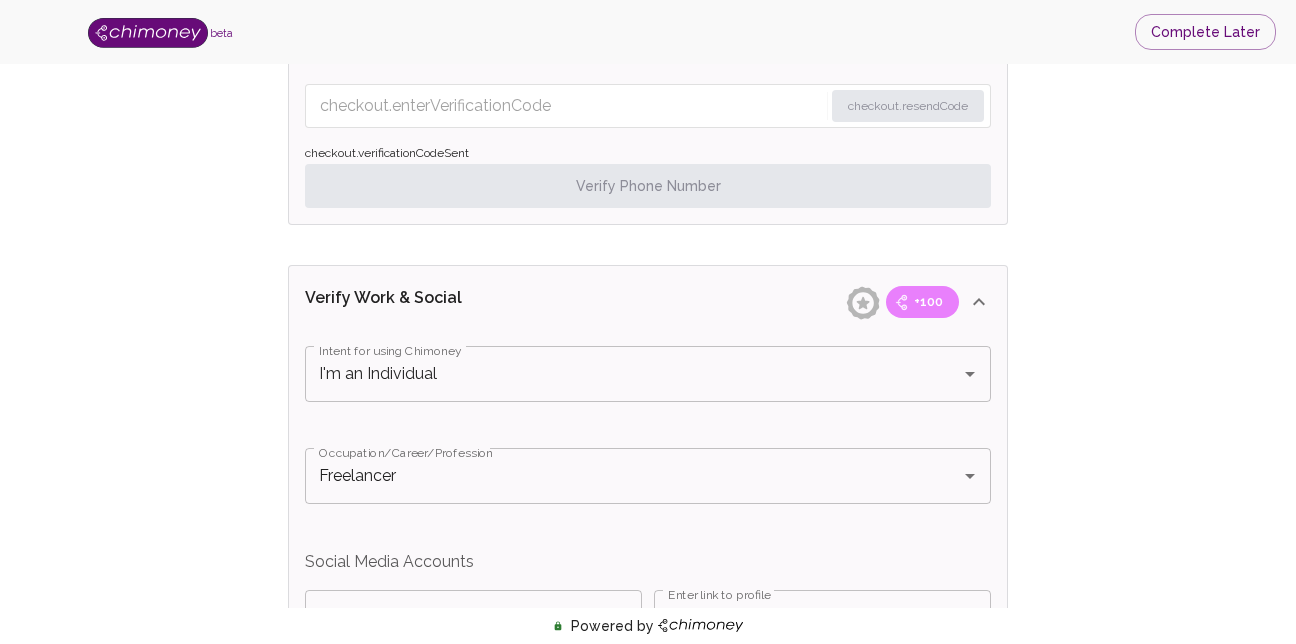 scroll, scrollTop: 1047, scrollLeft: 0, axis: vertical 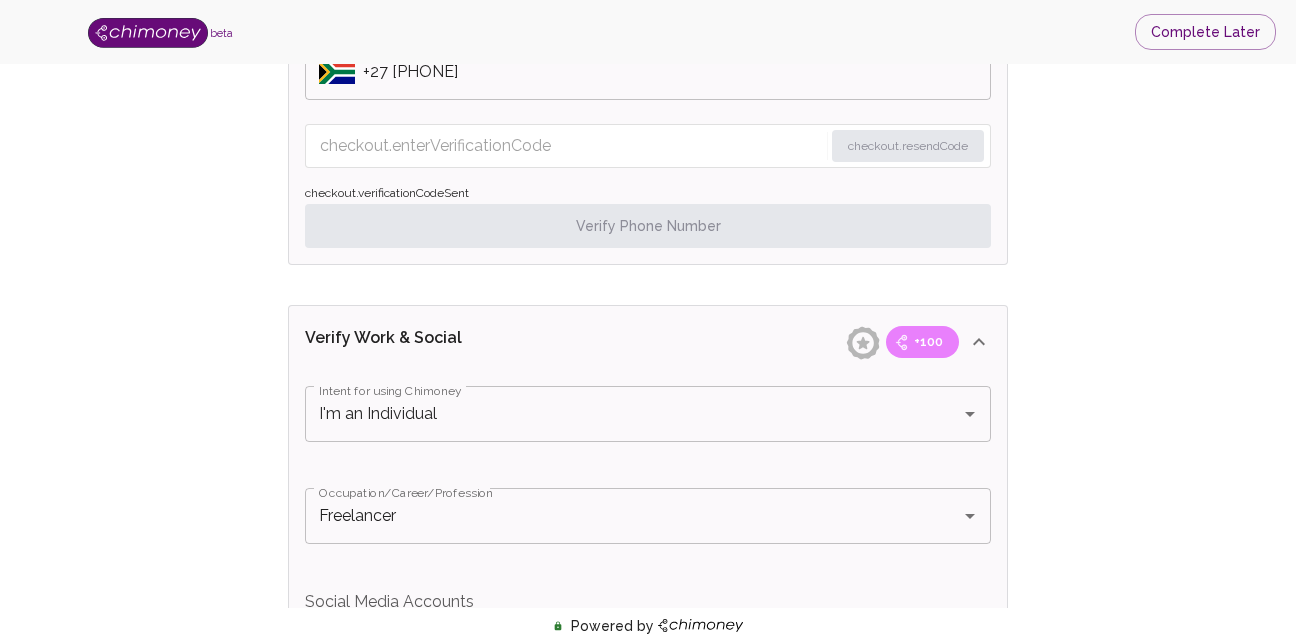 click at bounding box center [571, 146] 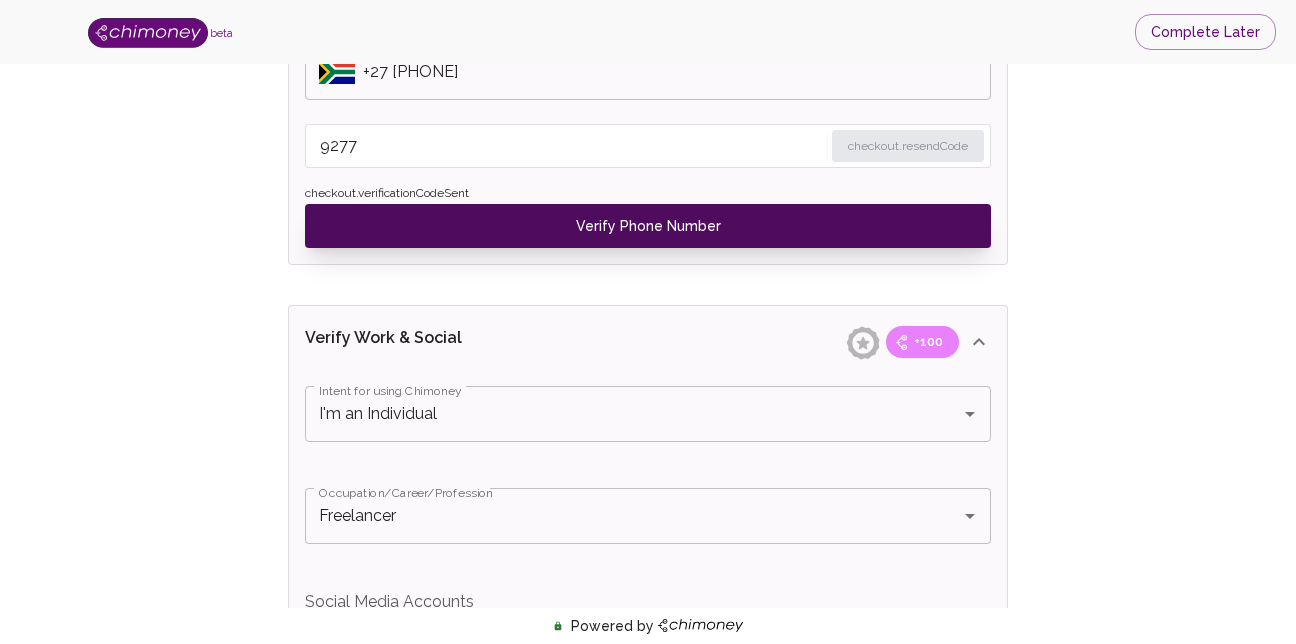 type on "9277" 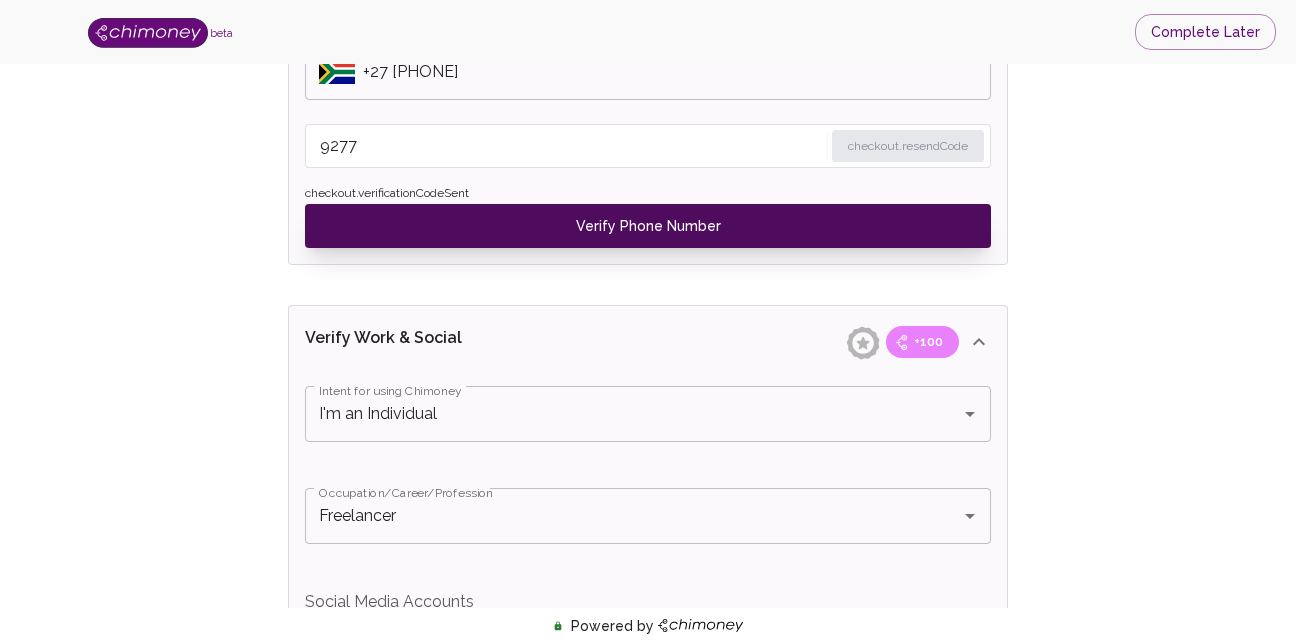 click on "Verify Phone Number" at bounding box center [648, 226] 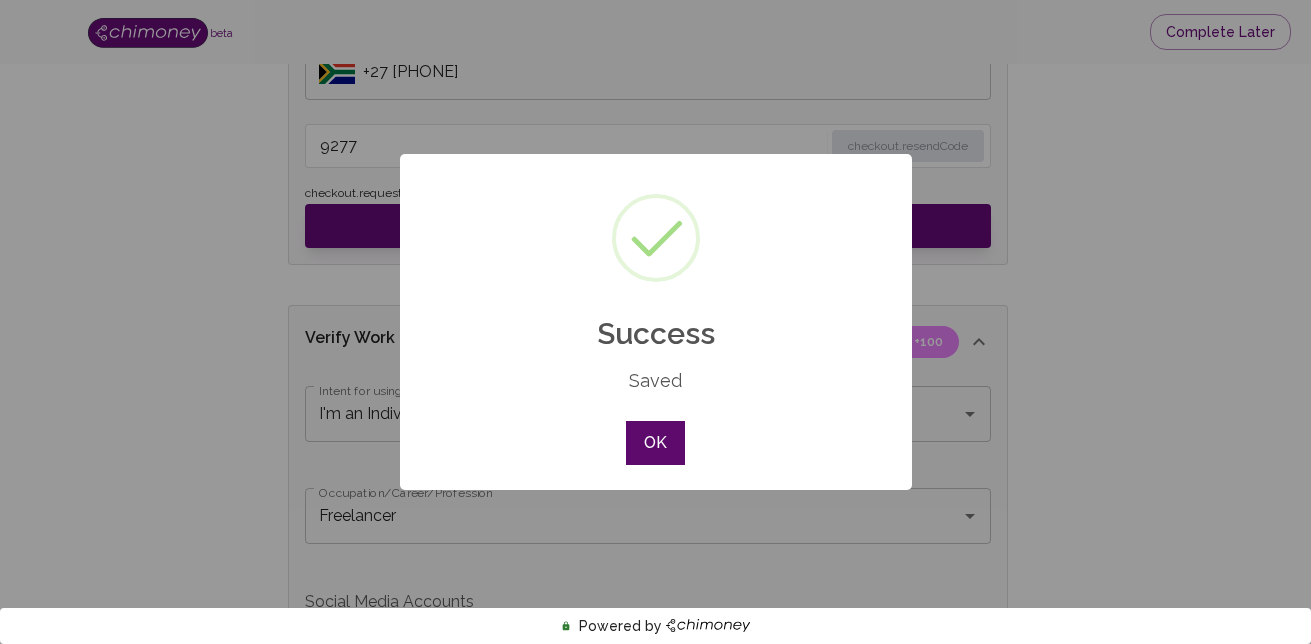 click on "OK" at bounding box center (655, 443) 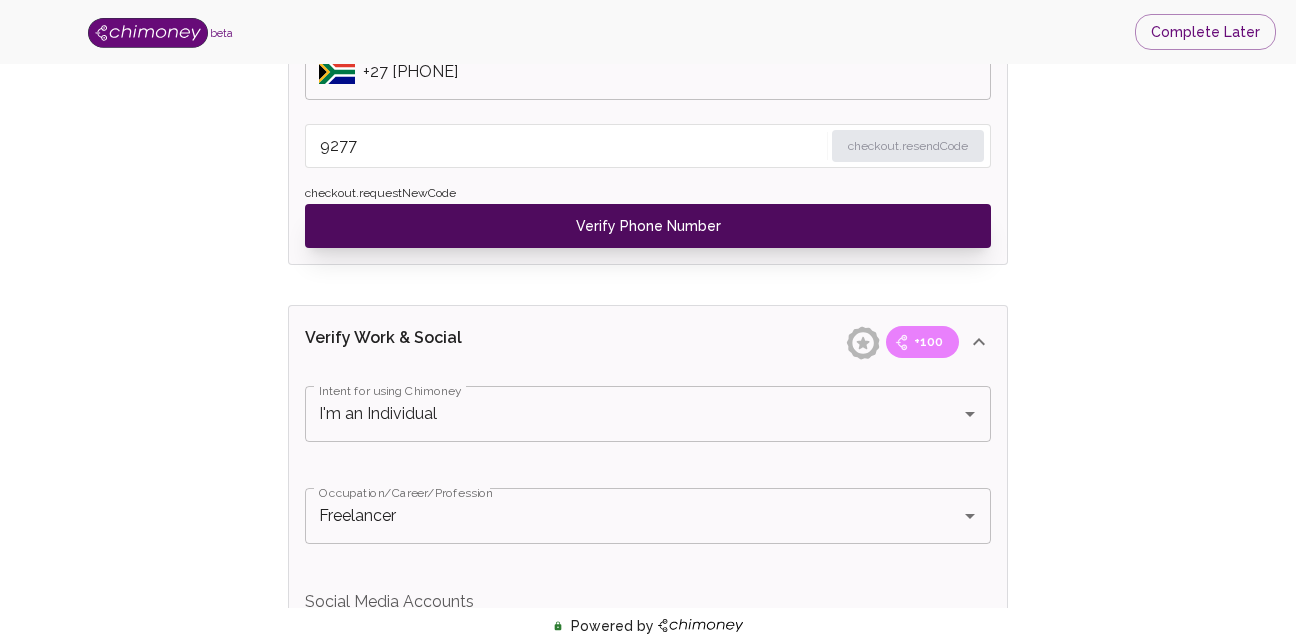 click on "Verify Phone Number" at bounding box center (648, 226) 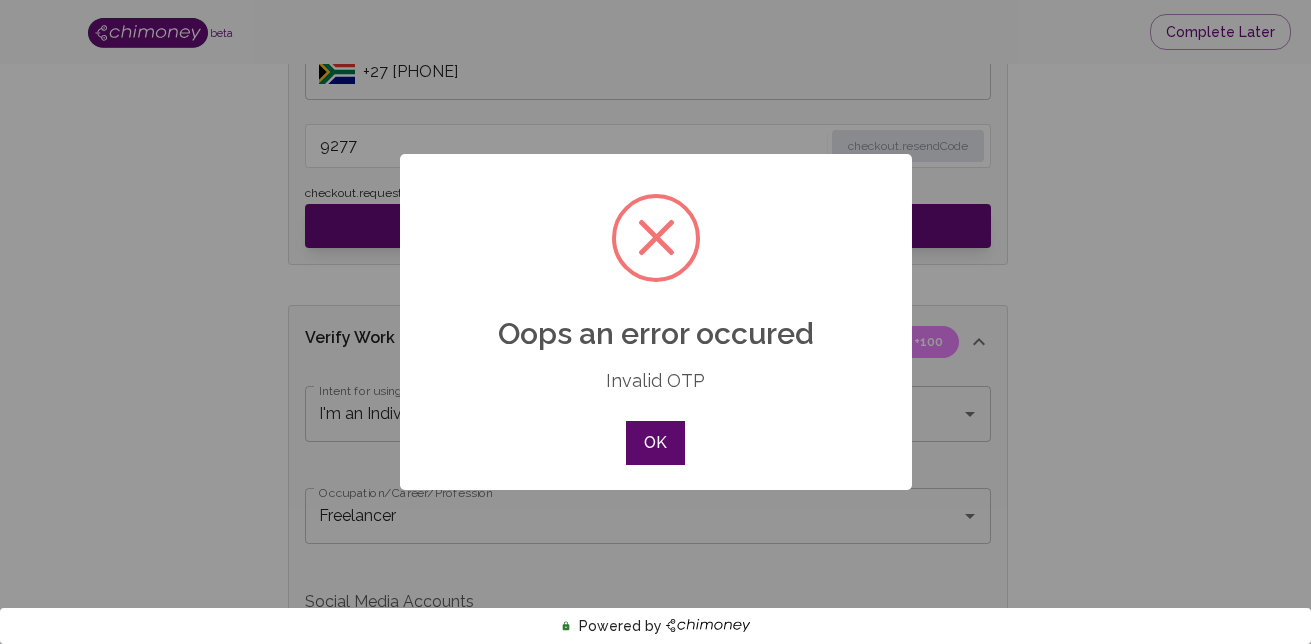 click on "OK" at bounding box center [655, 443] 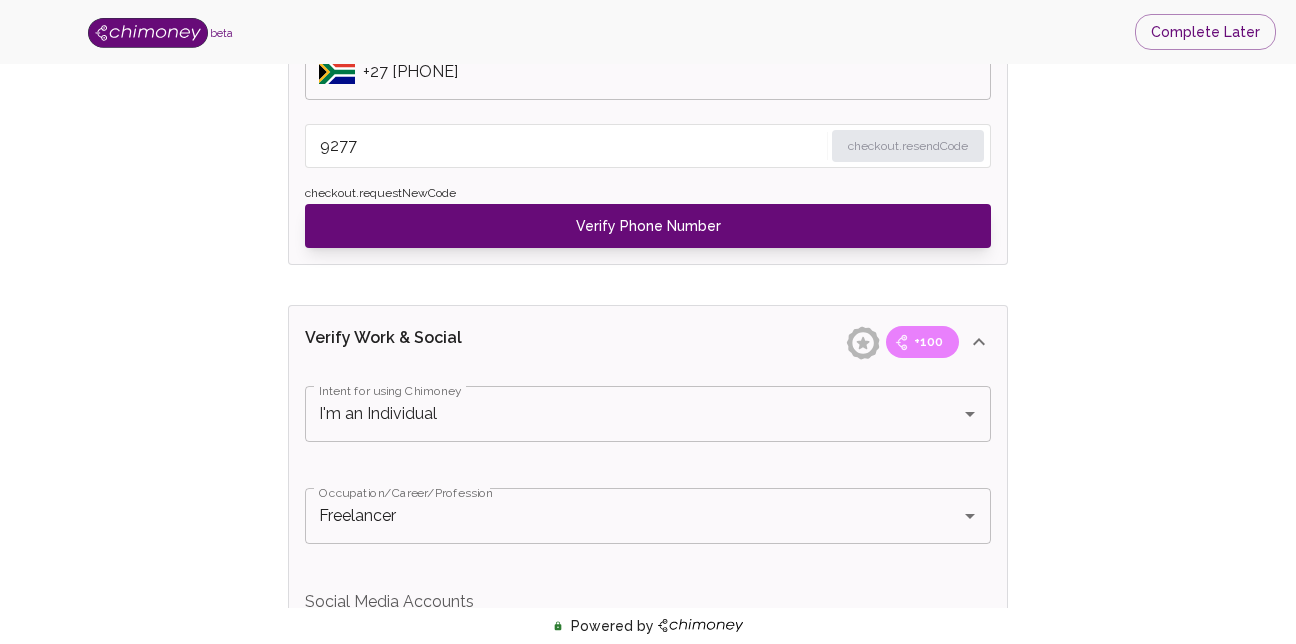 click on "9277" at bounding box center (571, 146) 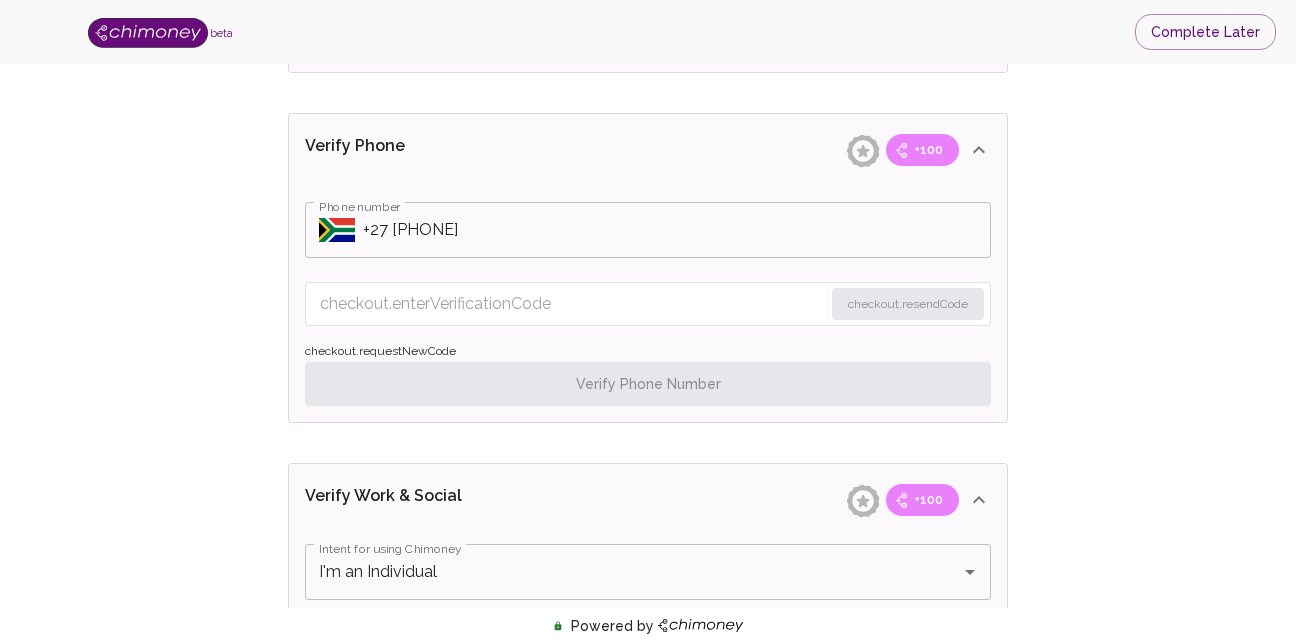 scroll, scrollTop: 887, scrollLeft: 0, axis: vertical 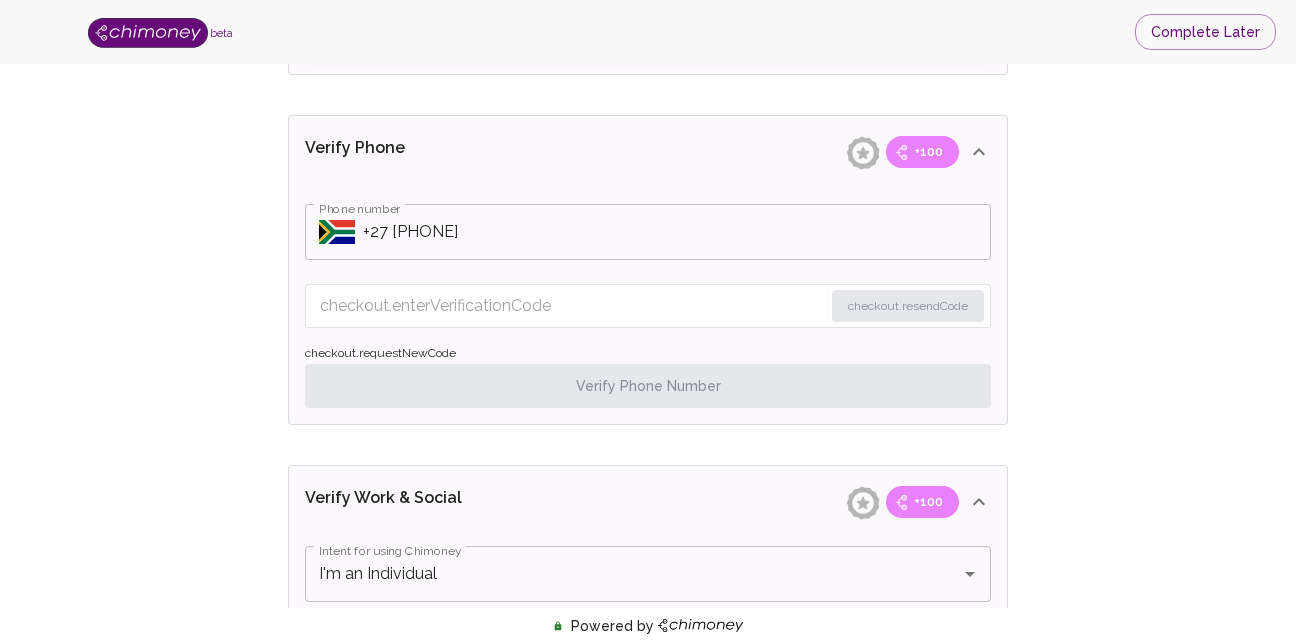 click on "Phone number" at bounding box center [677, 232] 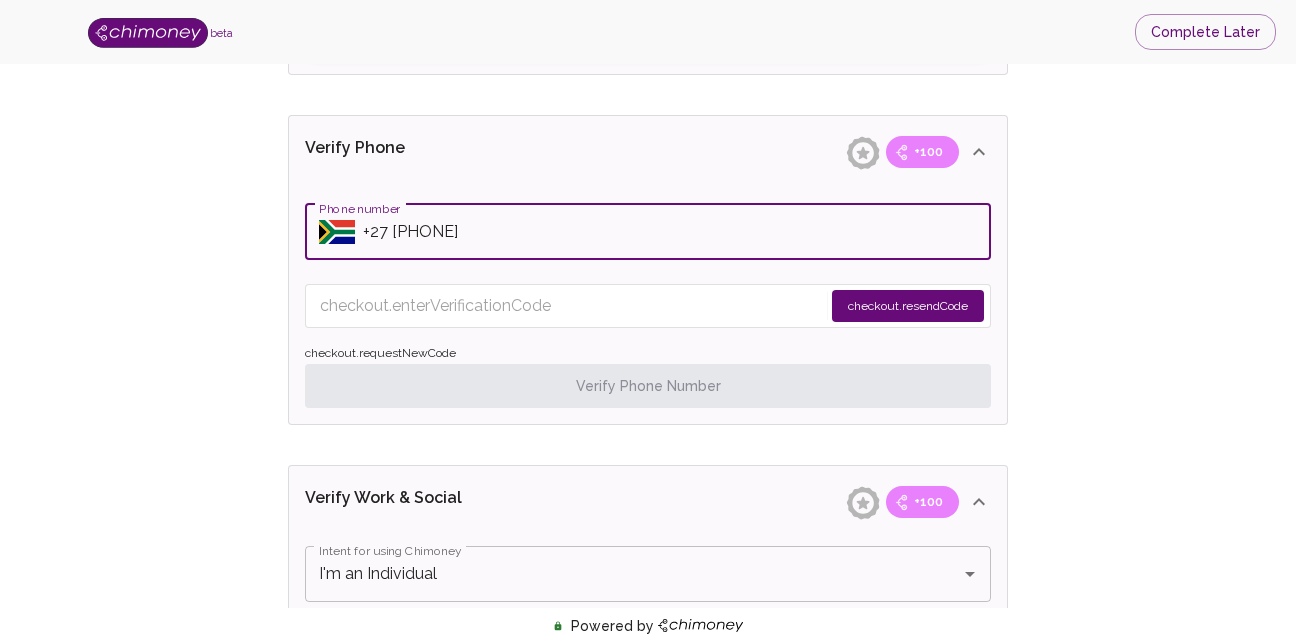 click on "checkout.resendCode" at bounding box center (908, 306) 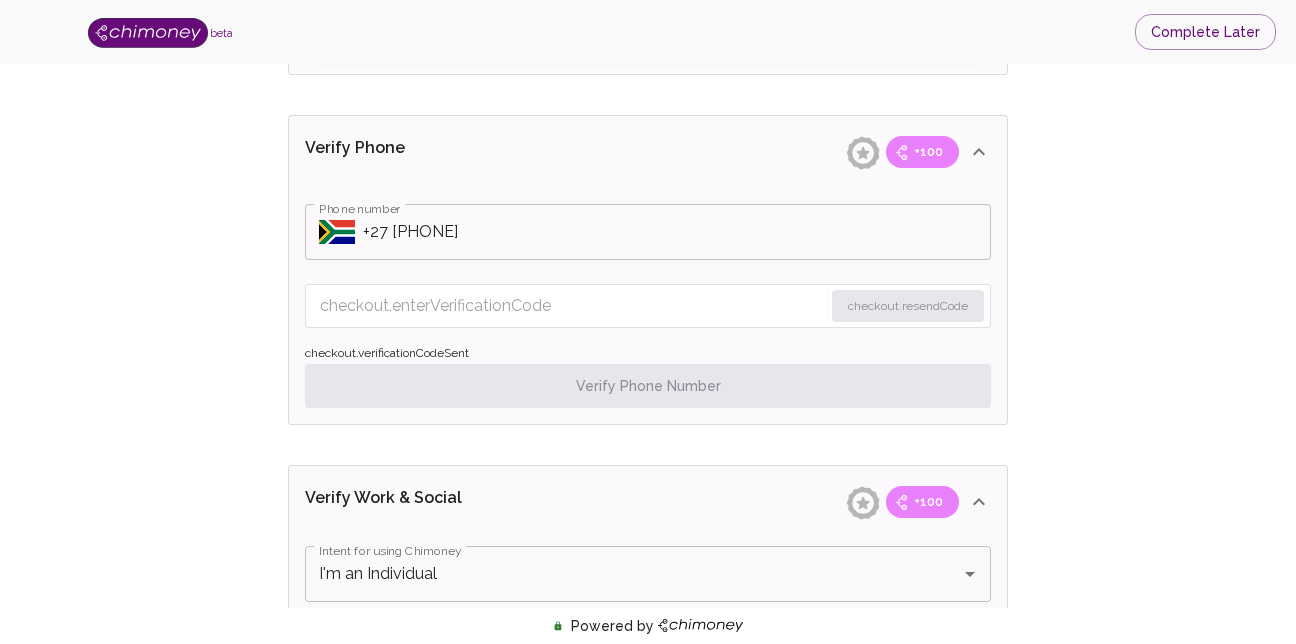 click at bounding box center (571, 306) 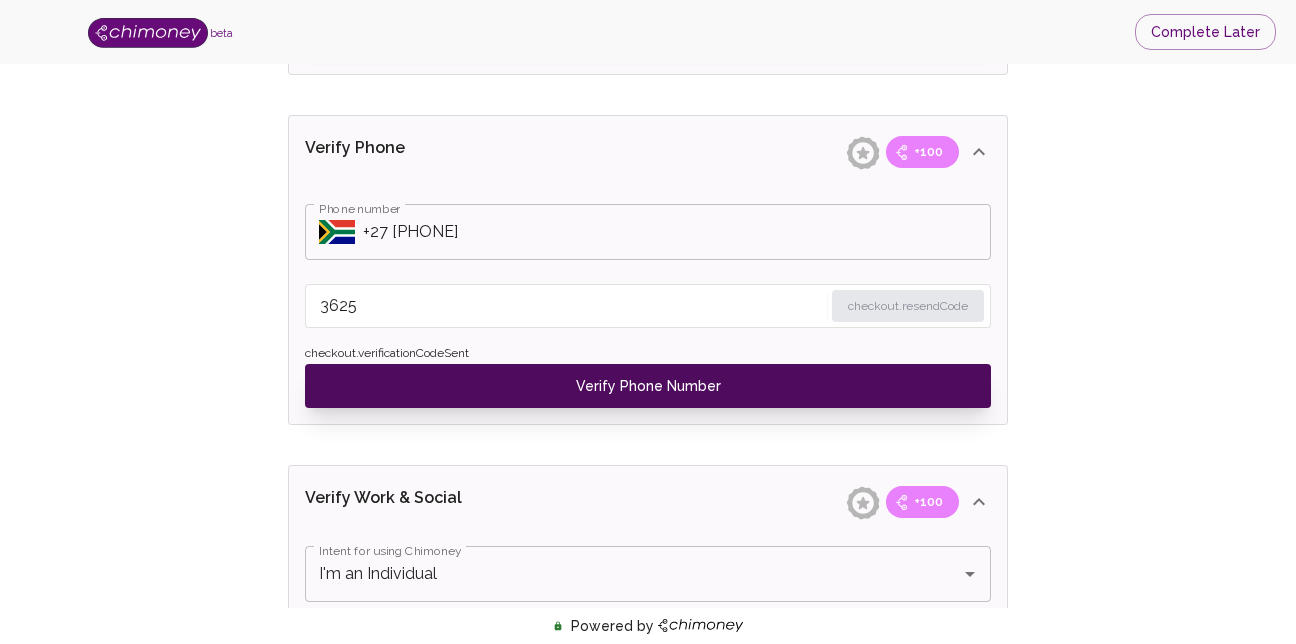 type on "3625" 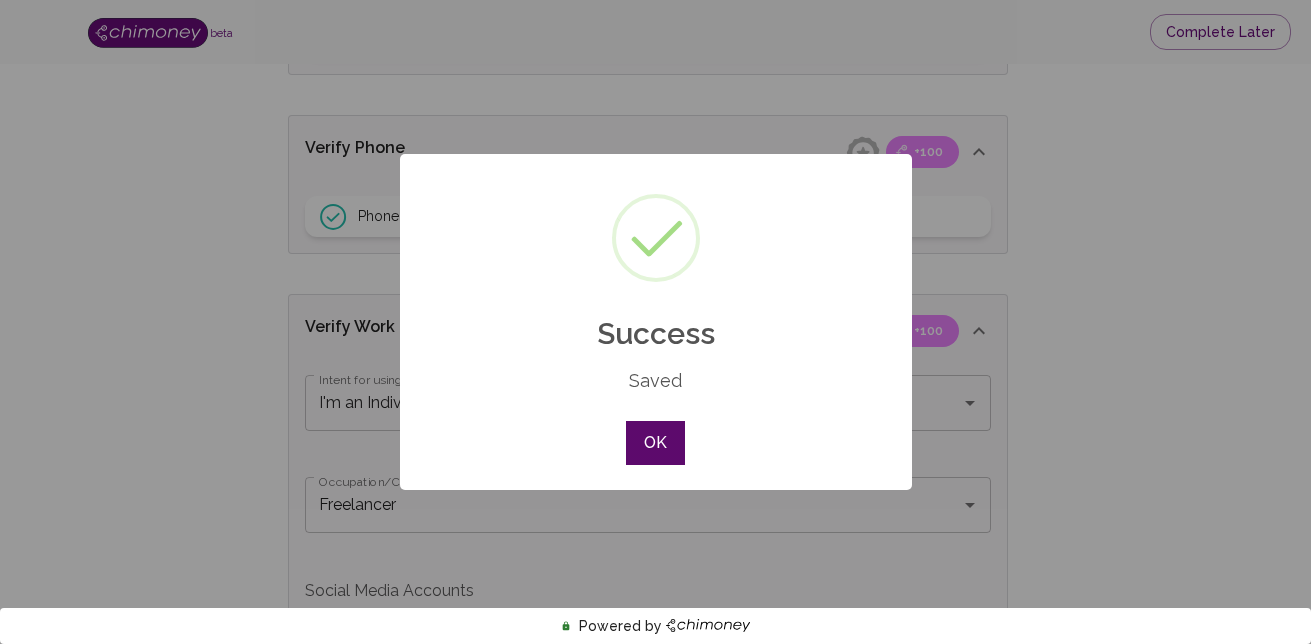 click on "OK" at bounding box center (655, 443) 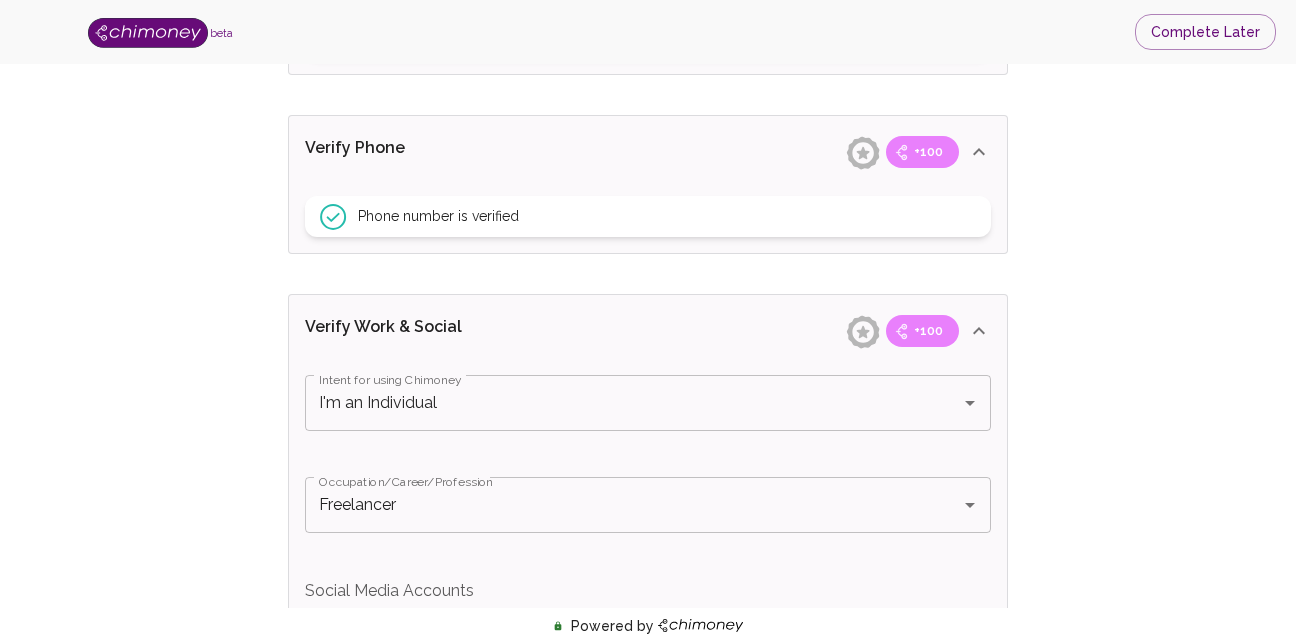 click on "Intent for using Chimoney I'm an Individual Intent for using Chimoney" at bounding box center (648, 418) 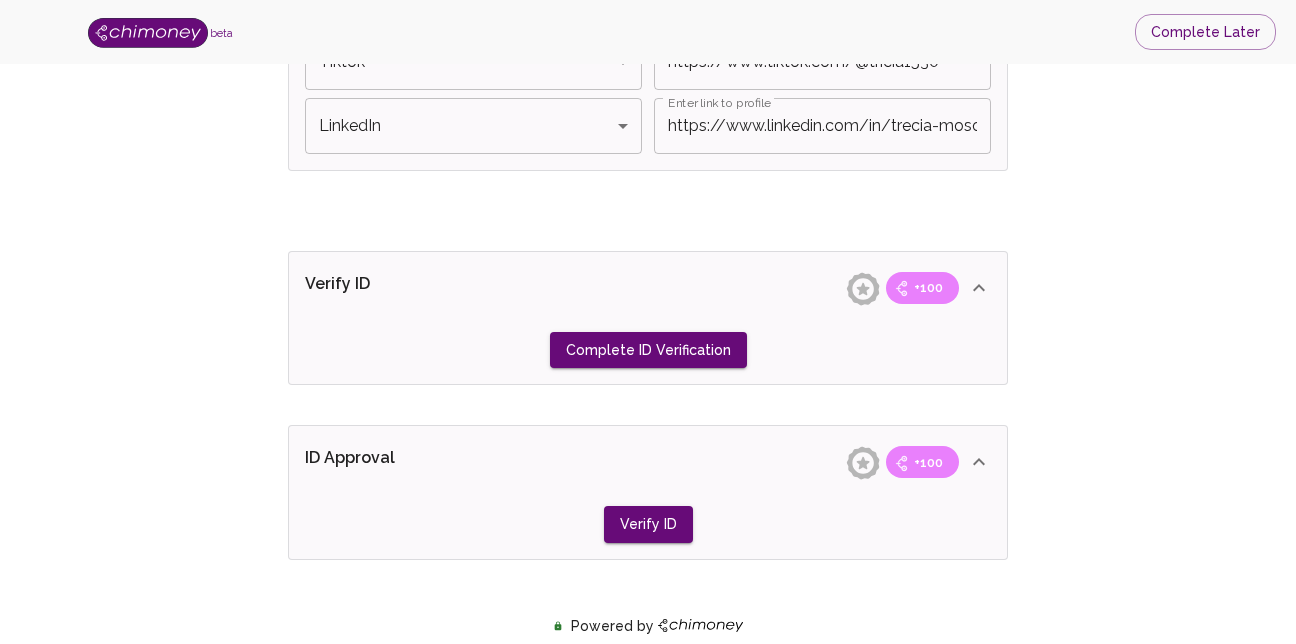 scroll, scrollTop: 1487, scrollLeft: 0, axis: vertical 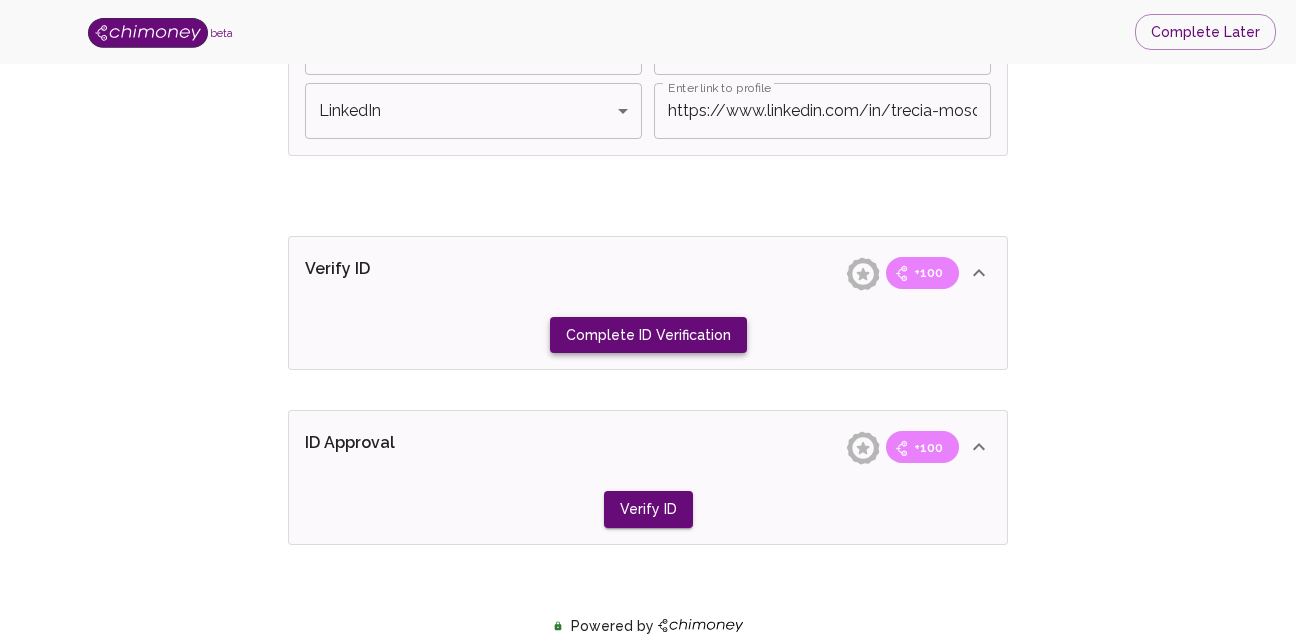 click on "Complete ID Verification" at bounding box center [648, 335] 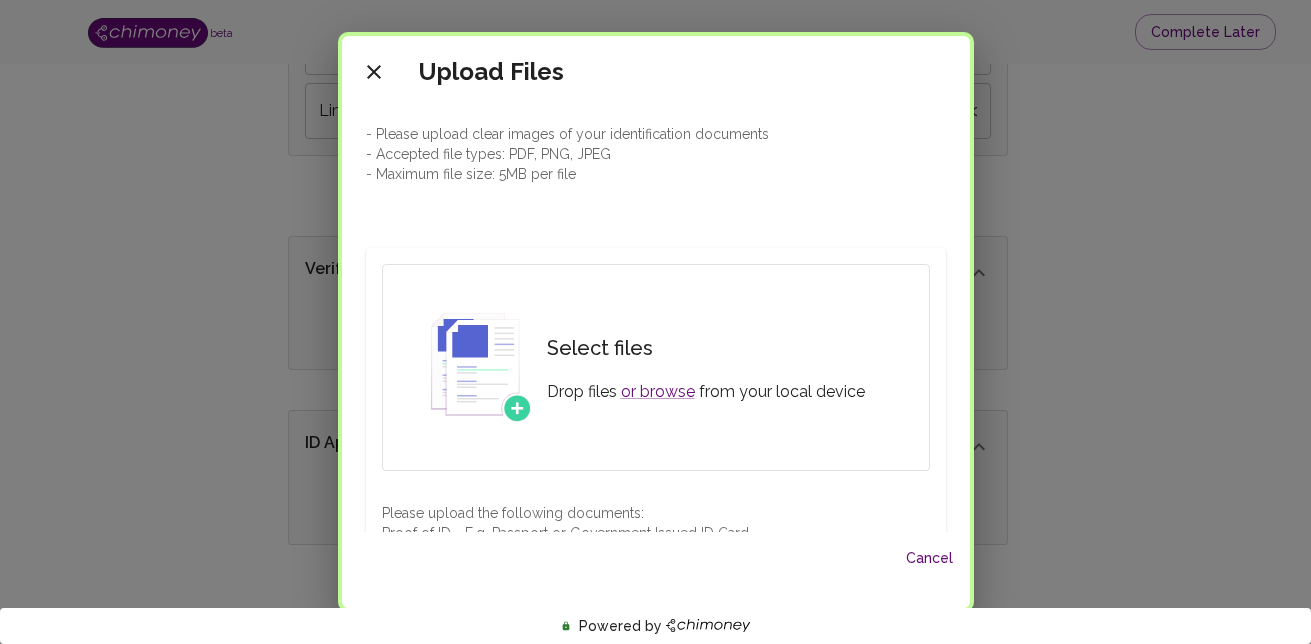 click at bounding box center (374, 72) 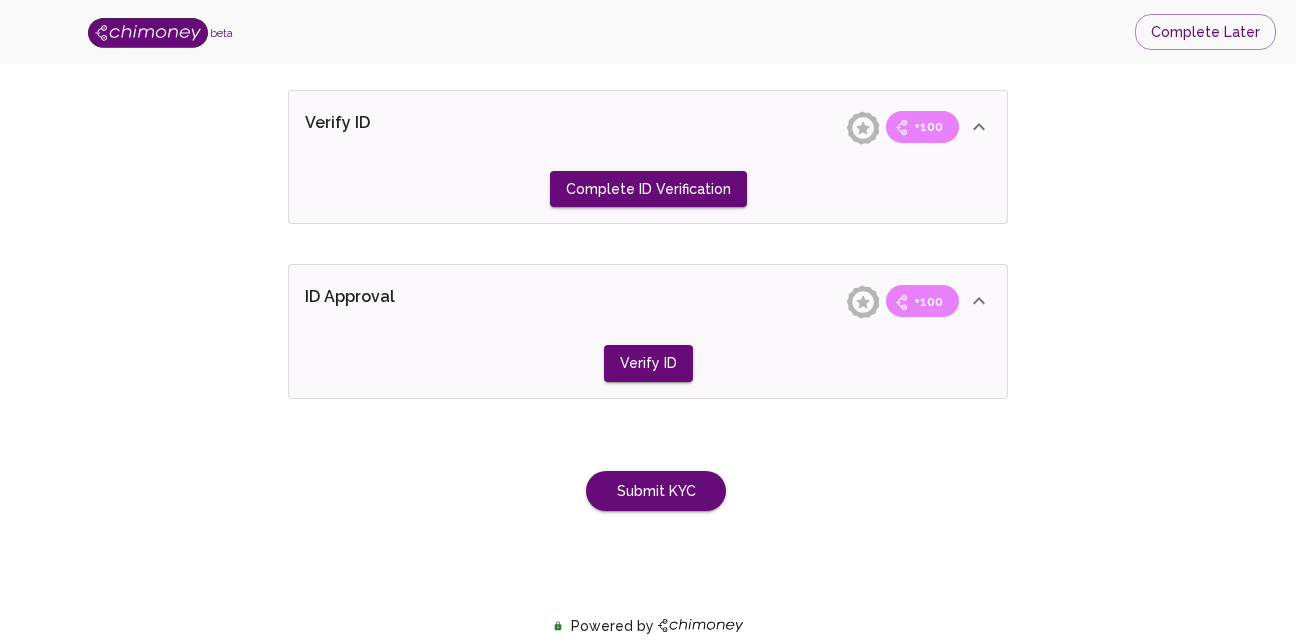 scroll, scrollTop: 1636, scrollLeft: 0, axis: vertical 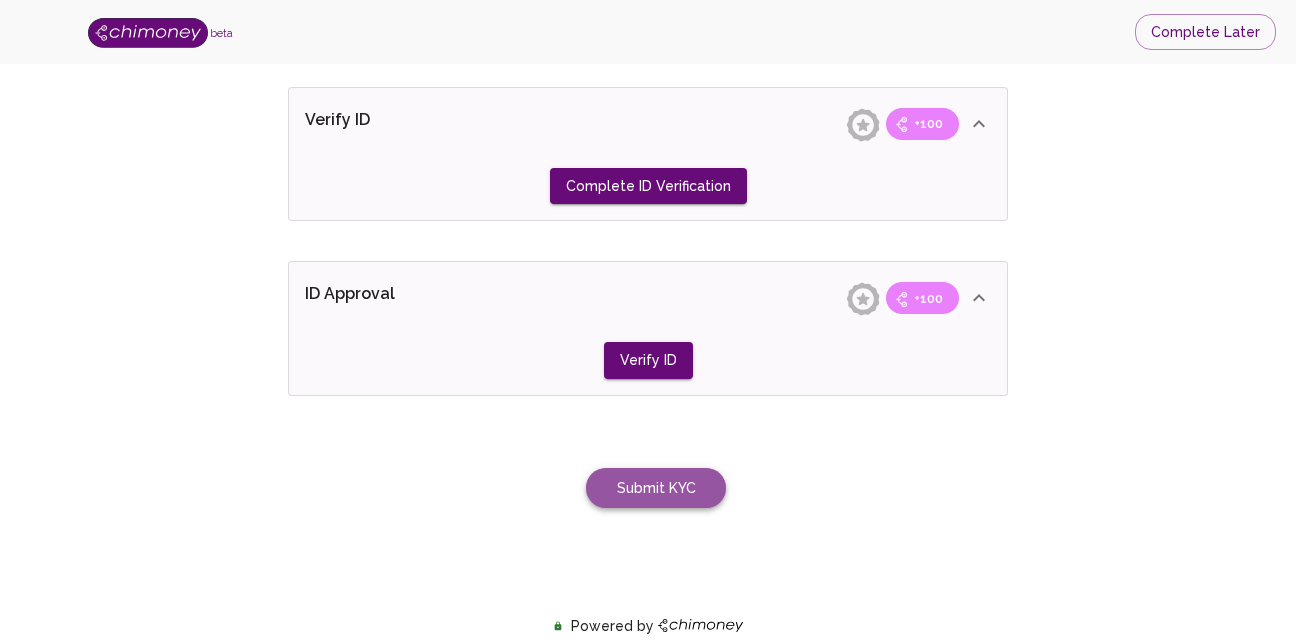 click on "Submit KYC" at bounding box center [656, 488] 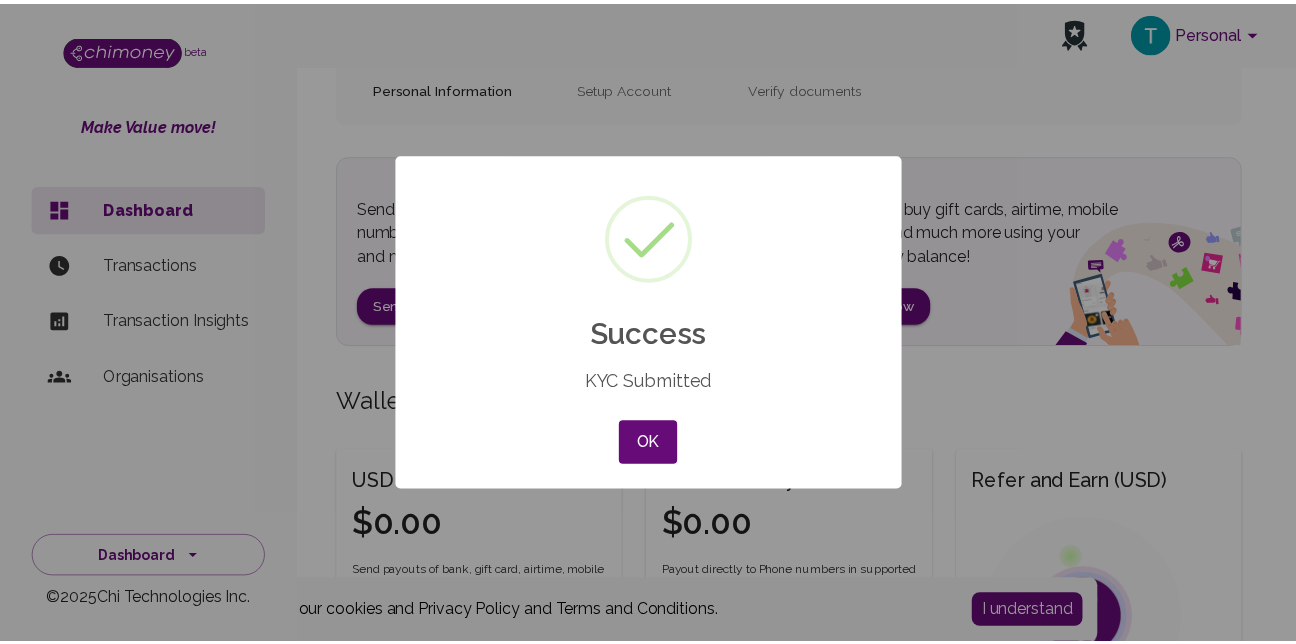 scroll, scrollTop: 0, scrollLeft: 0, axis: both 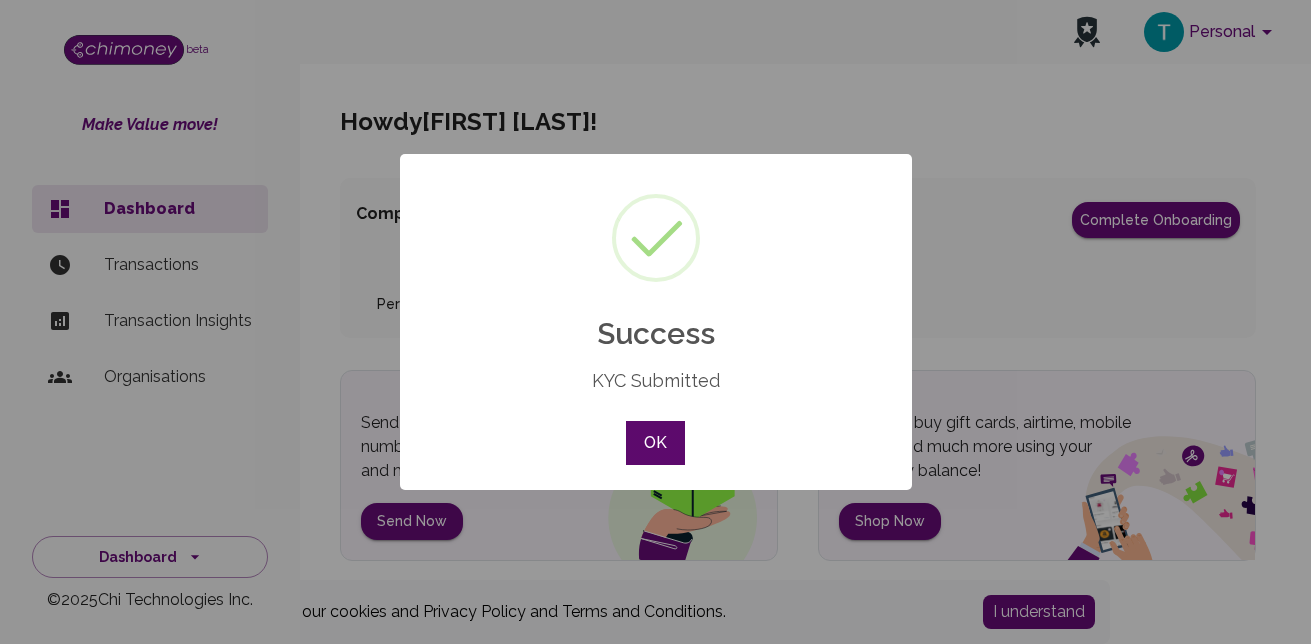 click on "OK" at bounding box center (655, 443) 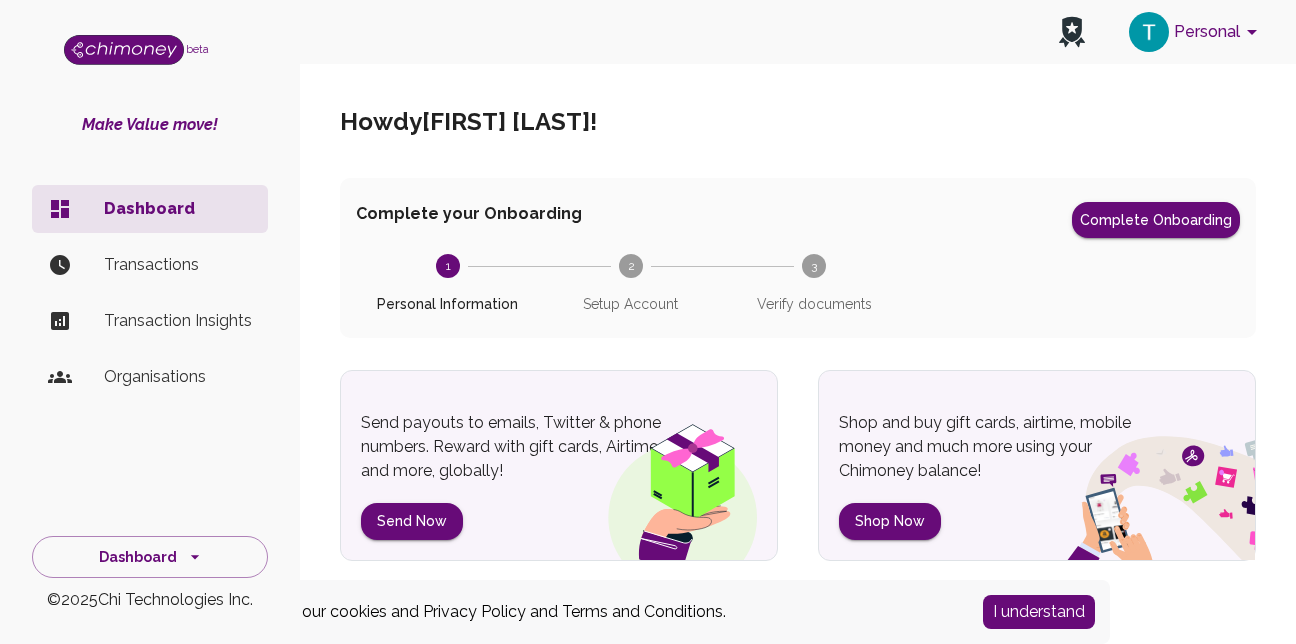 click on "Transactions" at bounding box center (178, 265) 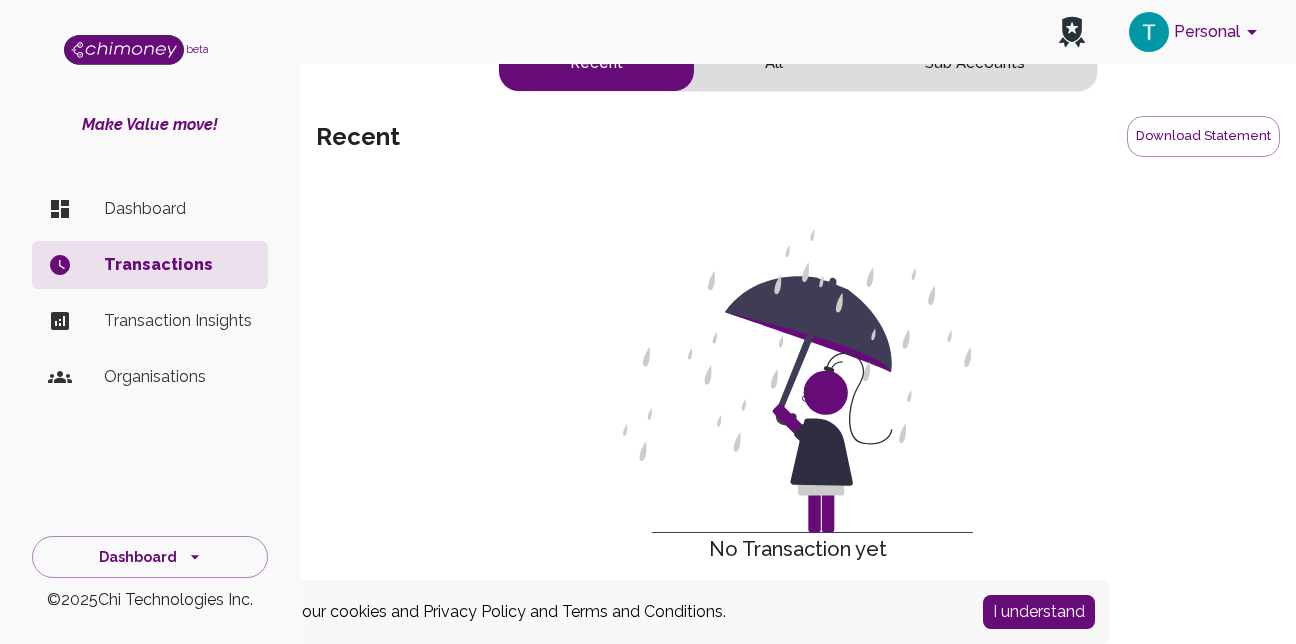 scroll, scrollTop: 0, scrollLeft: 0, axis: both 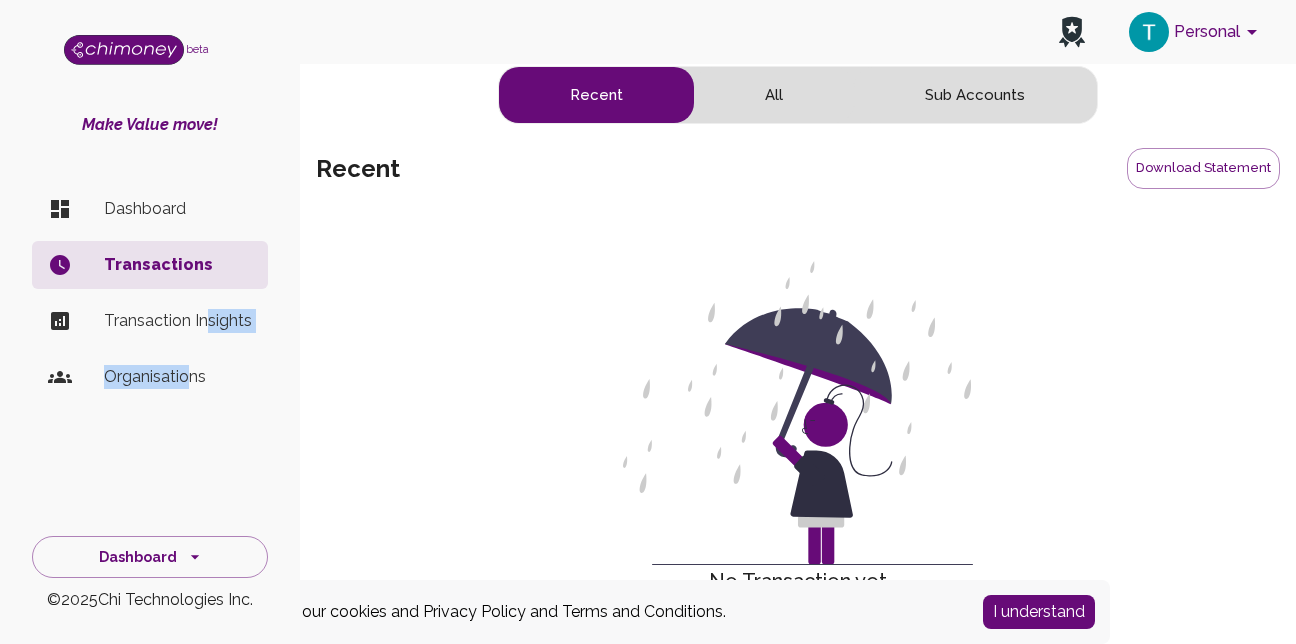 drag, startPoint x: 210, startPoint y: 311, endPoint x: 188, endPoint y: 373, distance: 65.78754 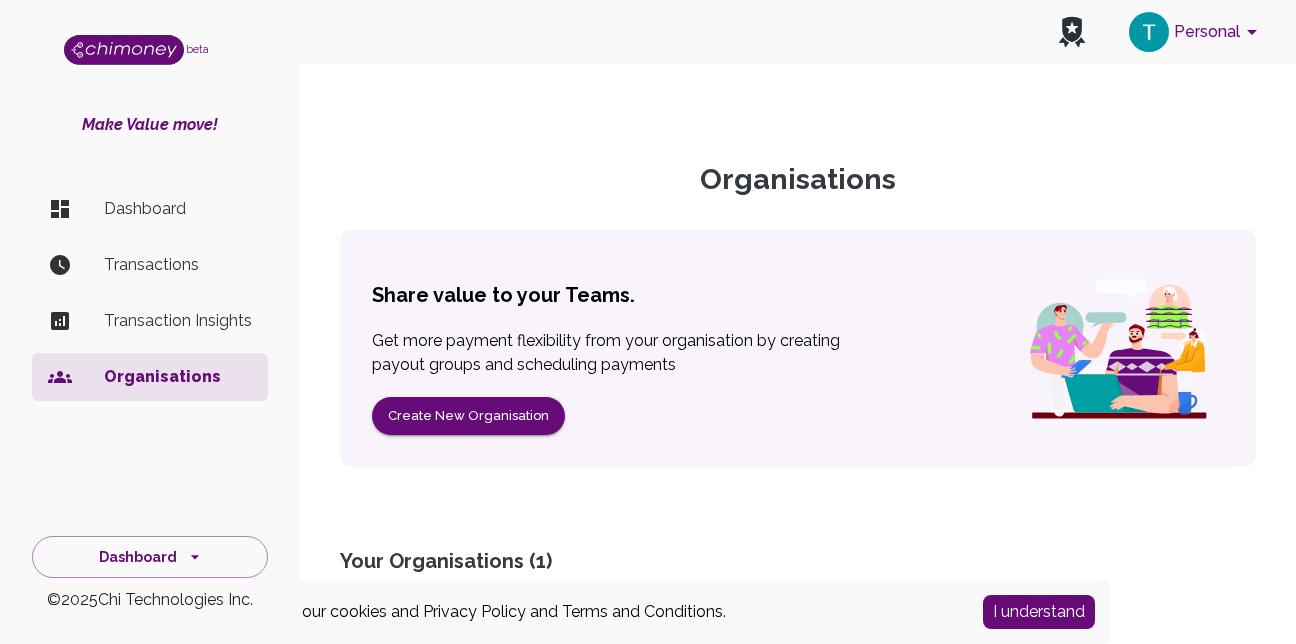 click on "Dashboard" at bounding box center (178, 209) 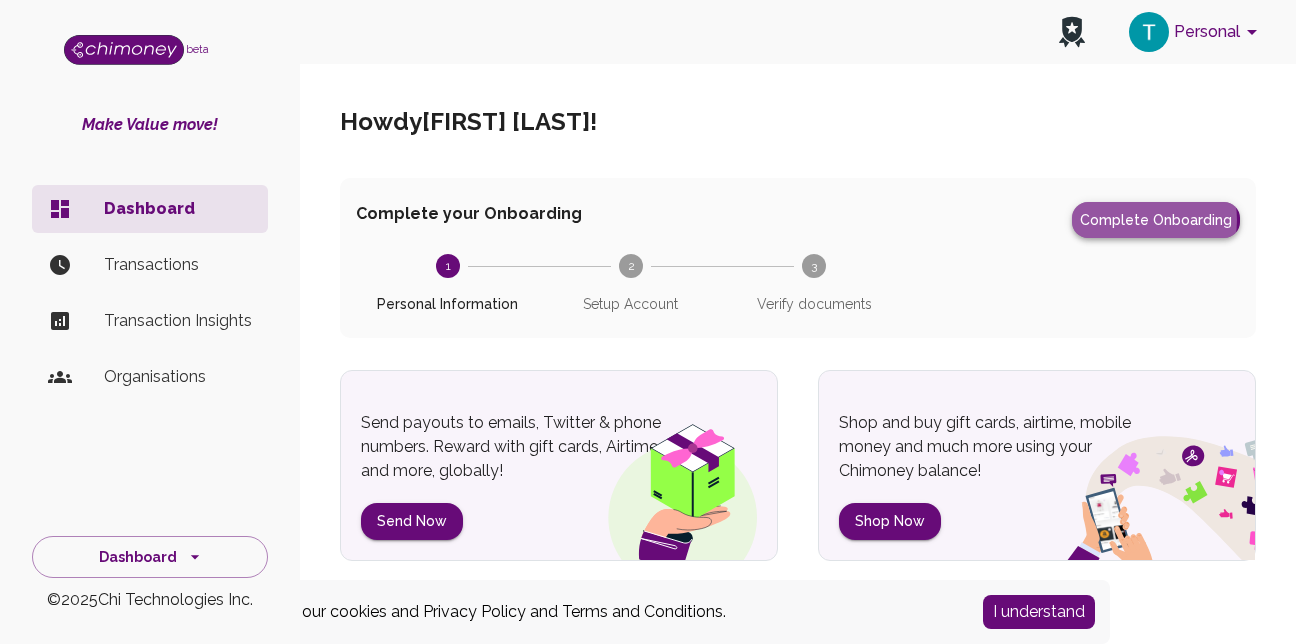 click on "Complete Onboarding" at bounding box center [1156, 220] 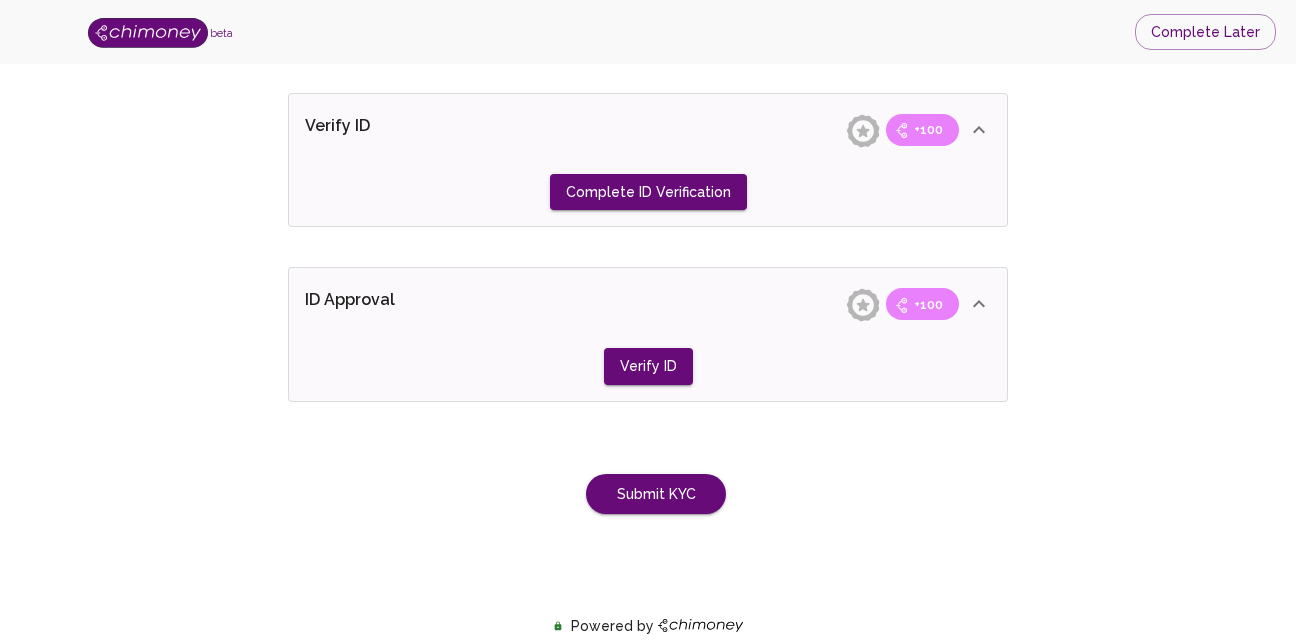 scroll, scrollTop: 1636, scrollLeft: 0, axis: vertical 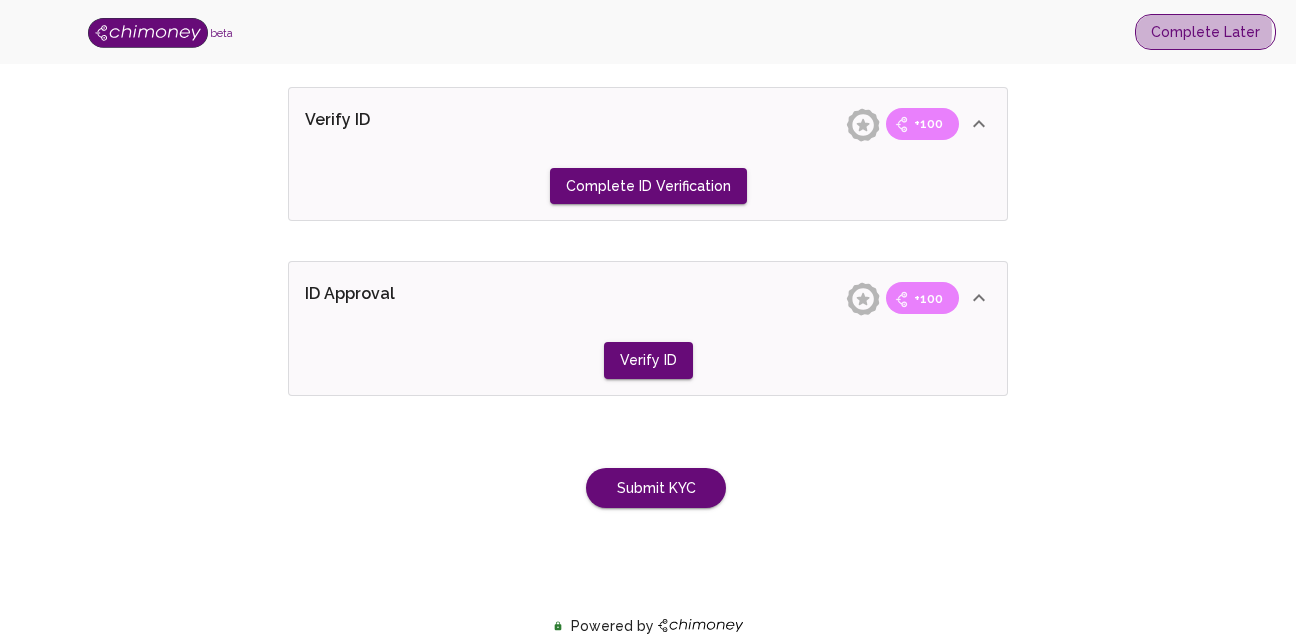 click on "Complete Later" at bounding box center (1205, 32) 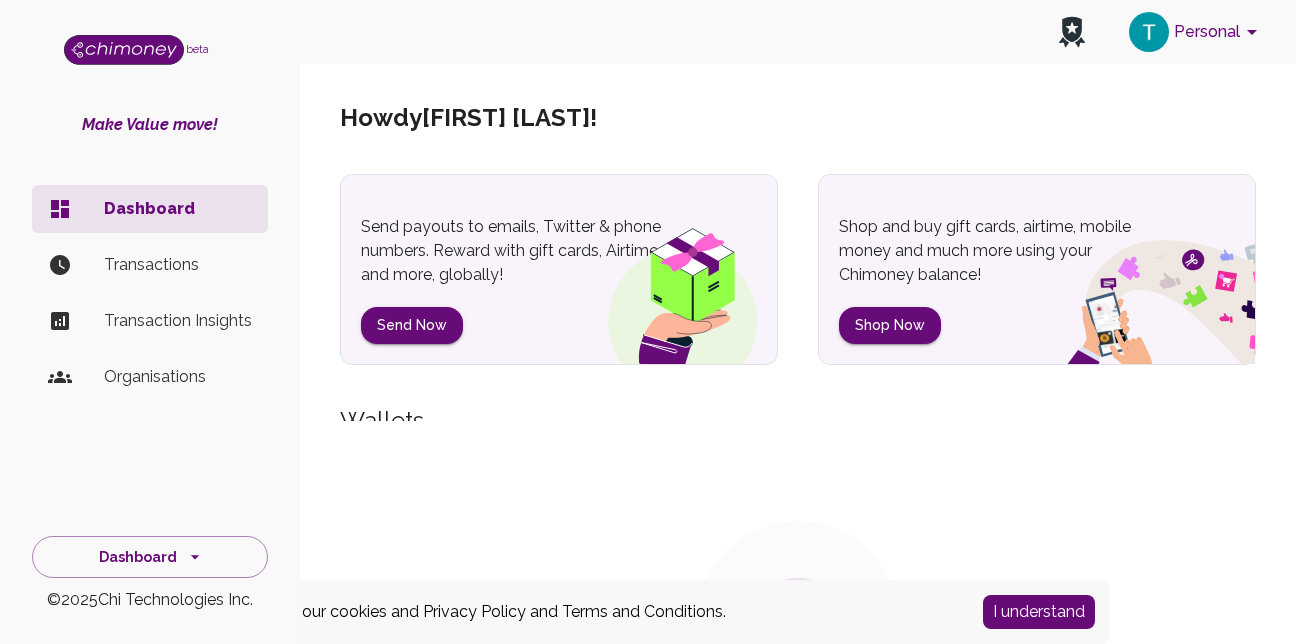 scroll, scrollTop: 0, scrollLeft: 0, axis: both 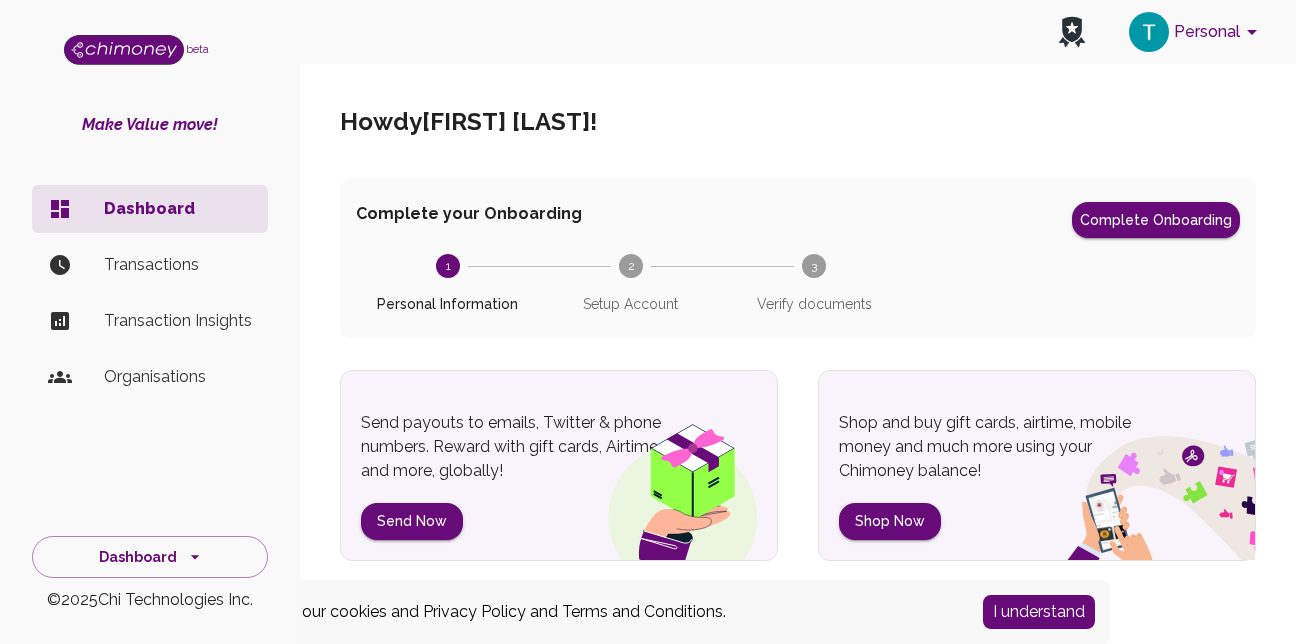 click on "I understand" at bounding box center (1039, 612) 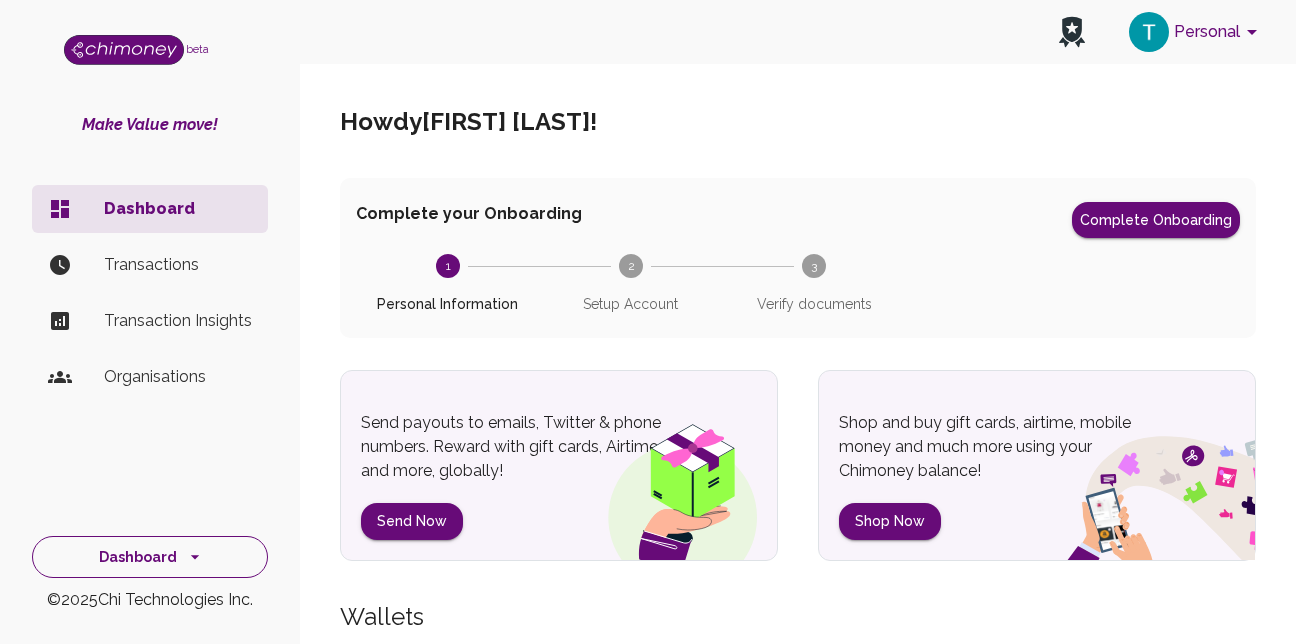 click at bounding box center (195, 557) 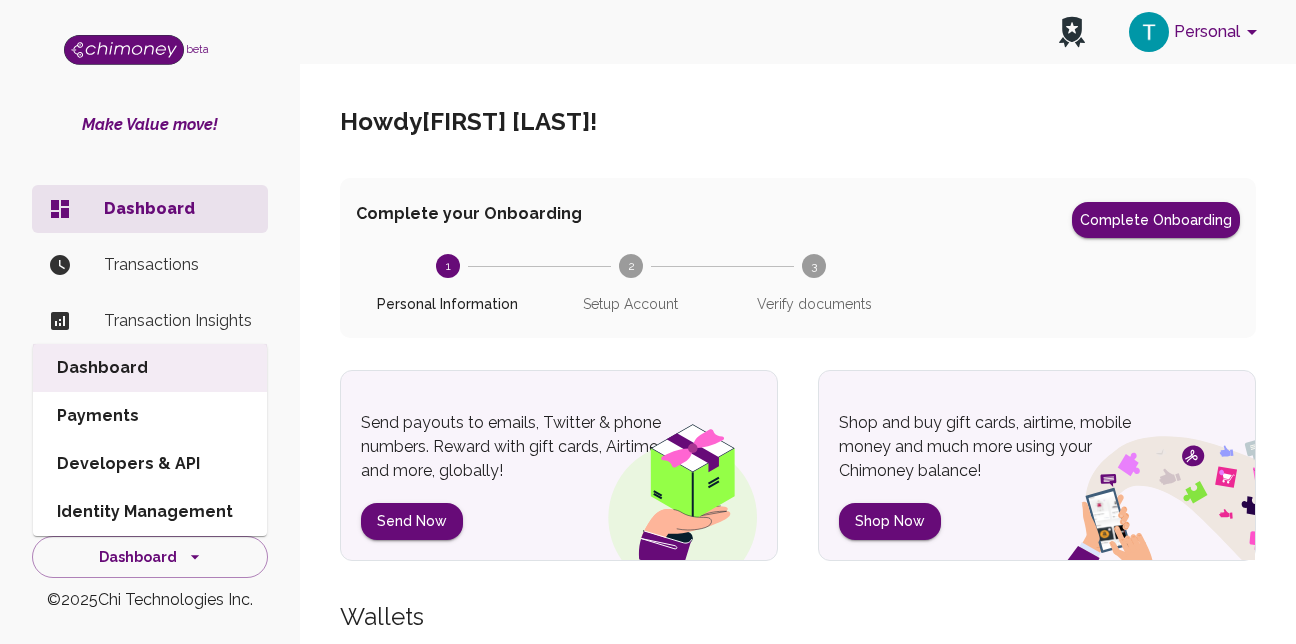 click on "Payments" at bounding box center [150, 416] 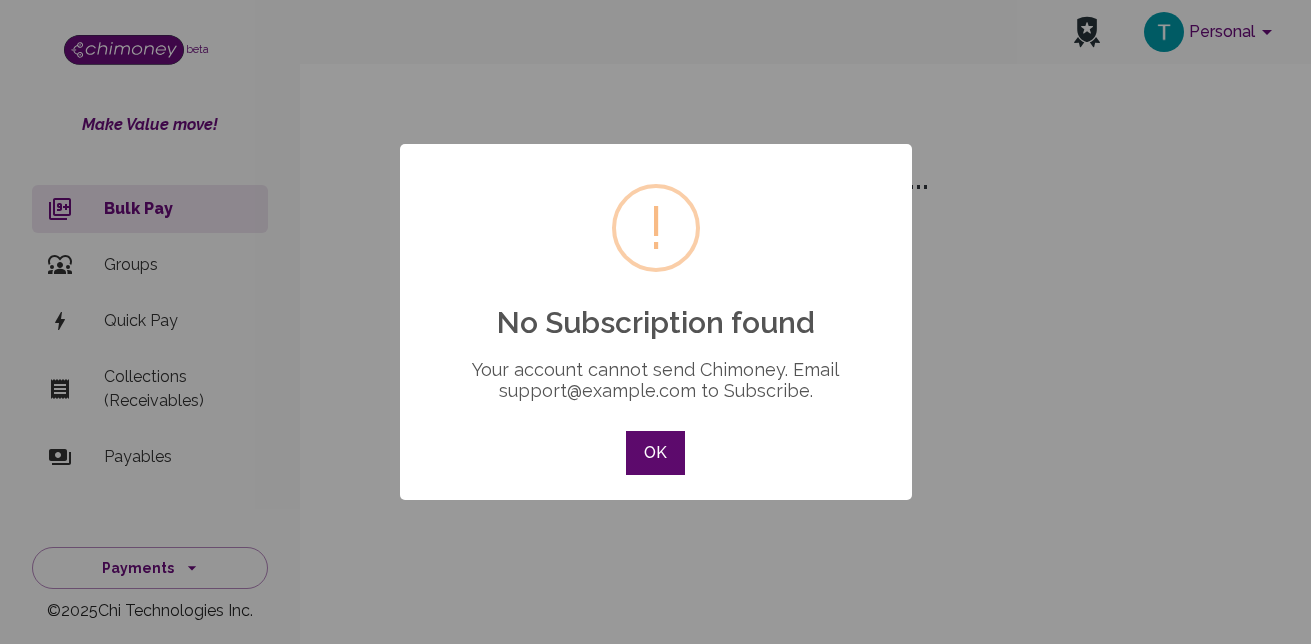 click on "OK" at bounding box center [655, 453] 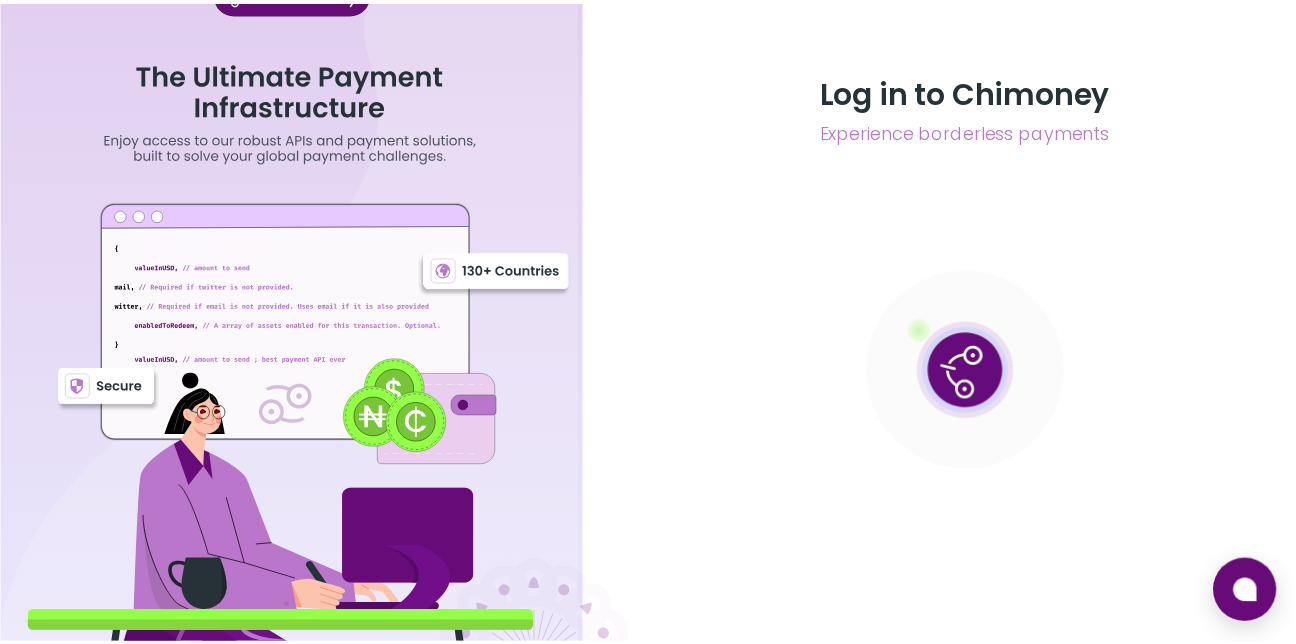 scroll, scrollTop: 0, scrollLeft: 0, axis: both 